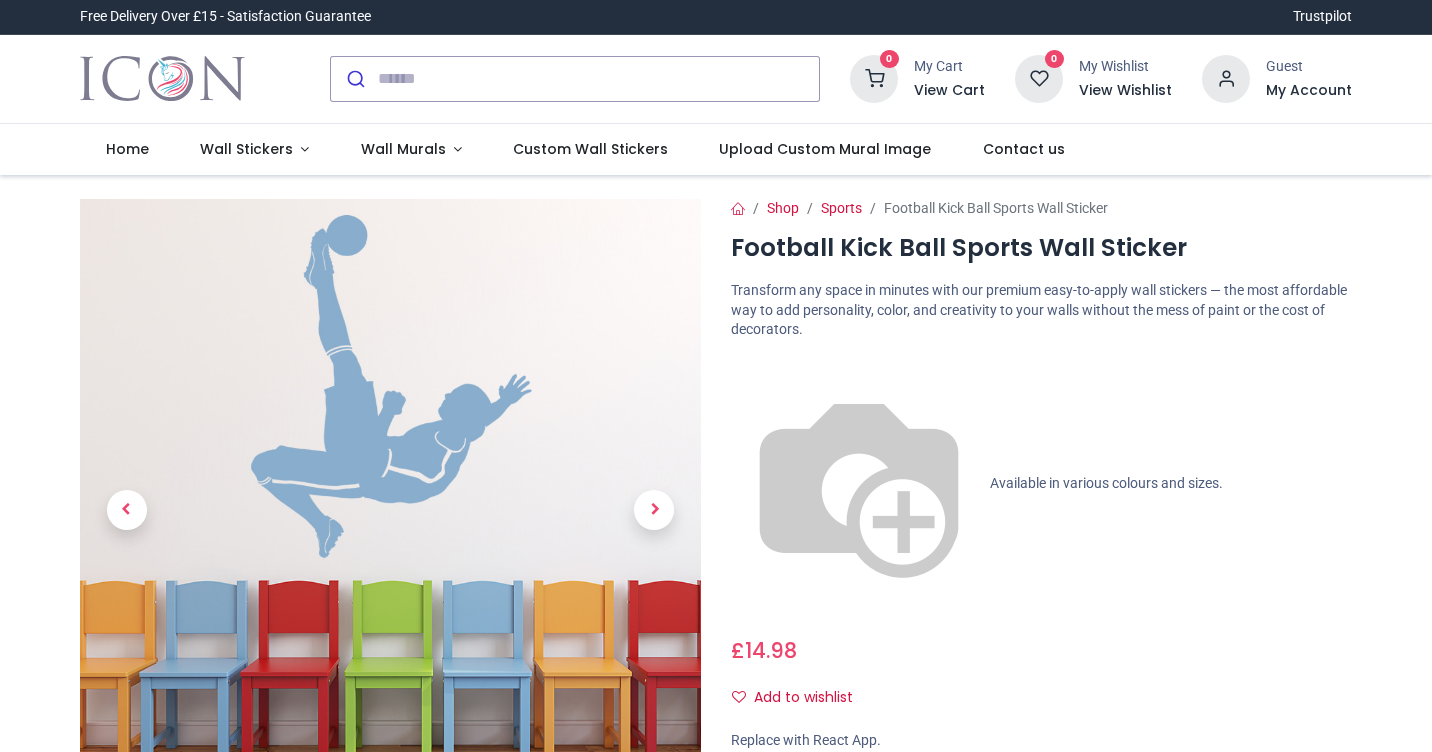 scroll, scrollTop: 0, scrollLeft: 0, axis: both 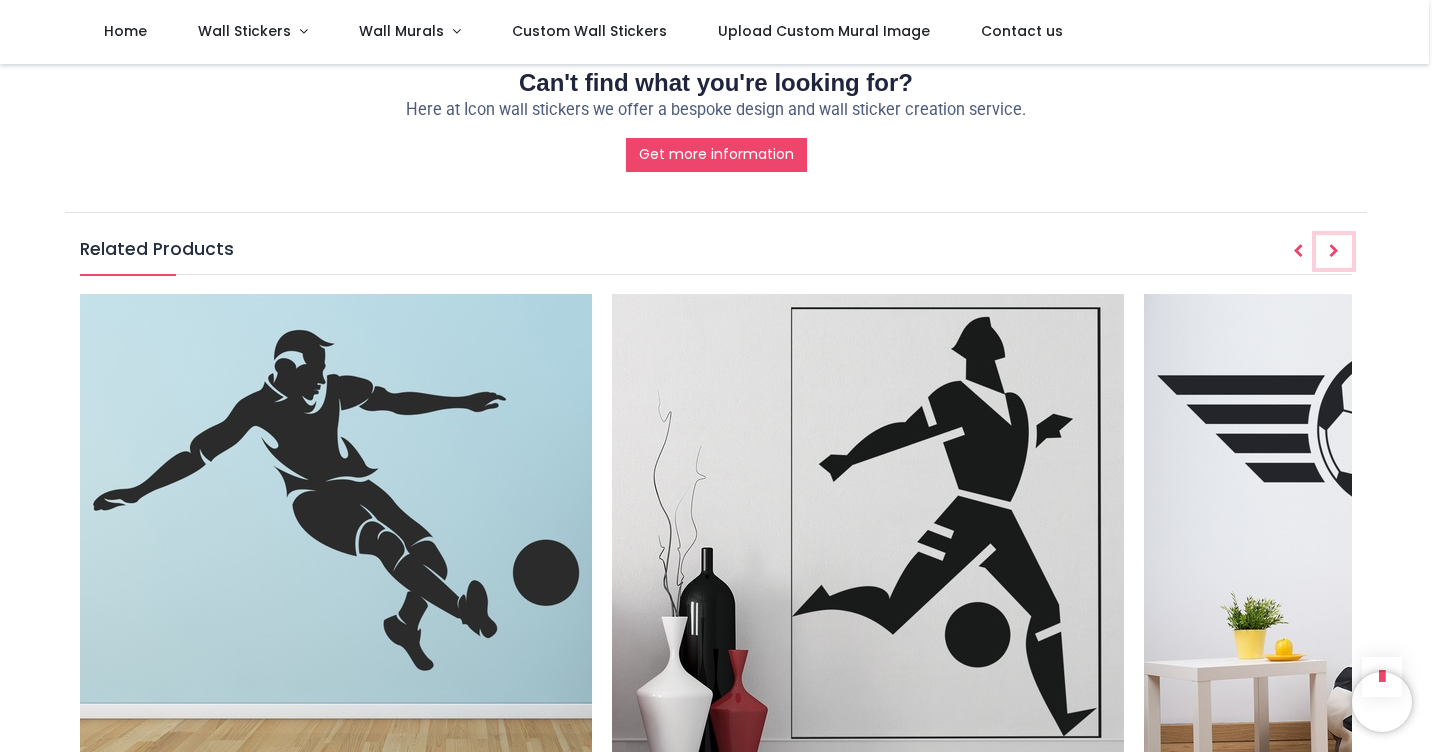 click at bounding box center (1334, 251) 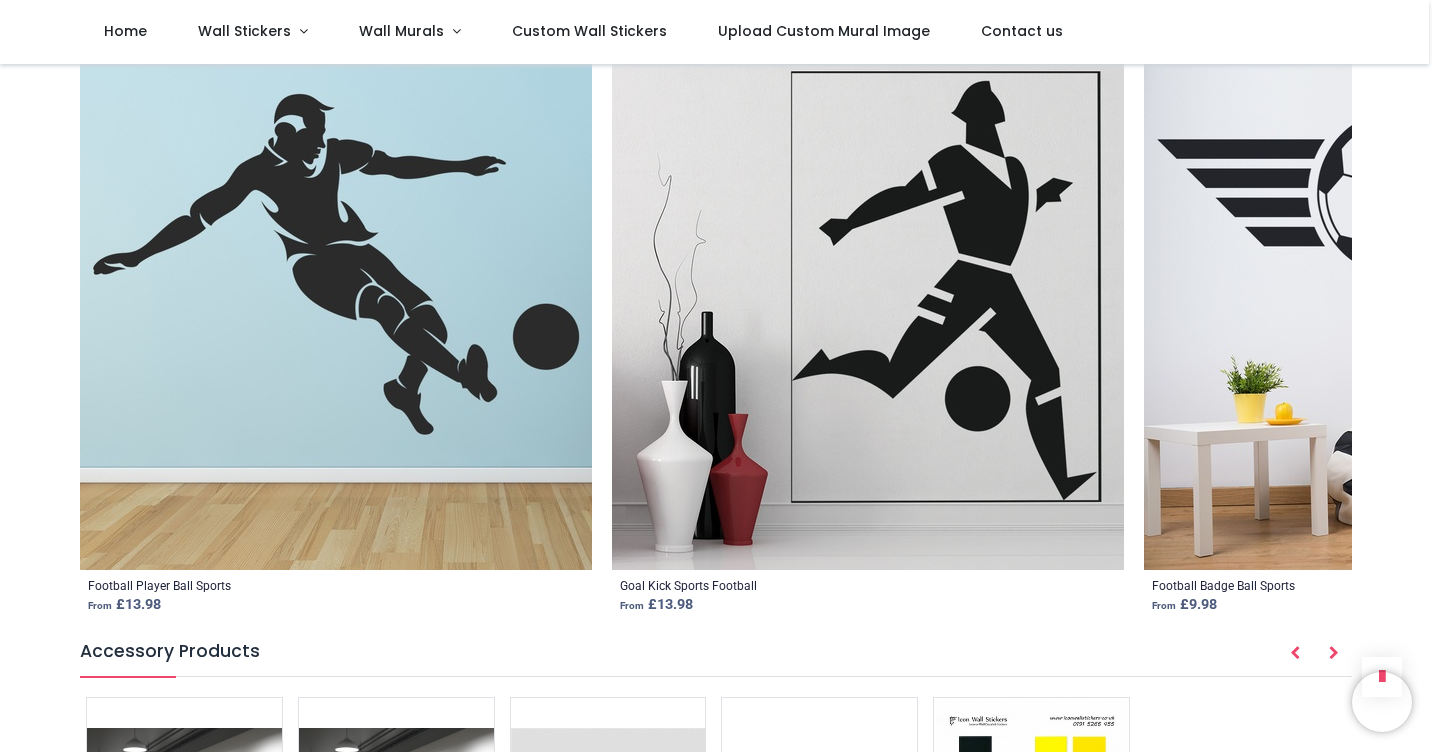 scroll, scrollTop: 2539, scrollLeft: 0, axis: vertical 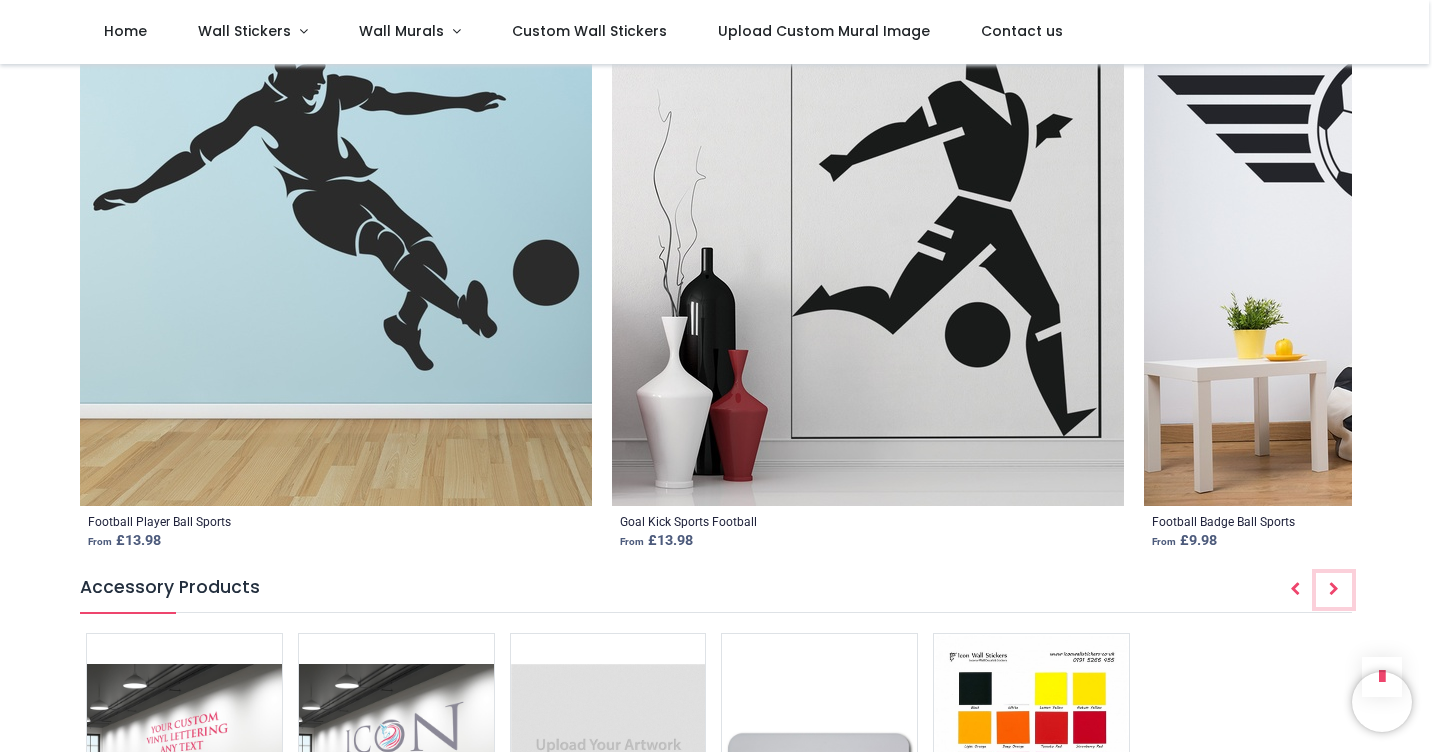 click at bounding box center (1334, 589) 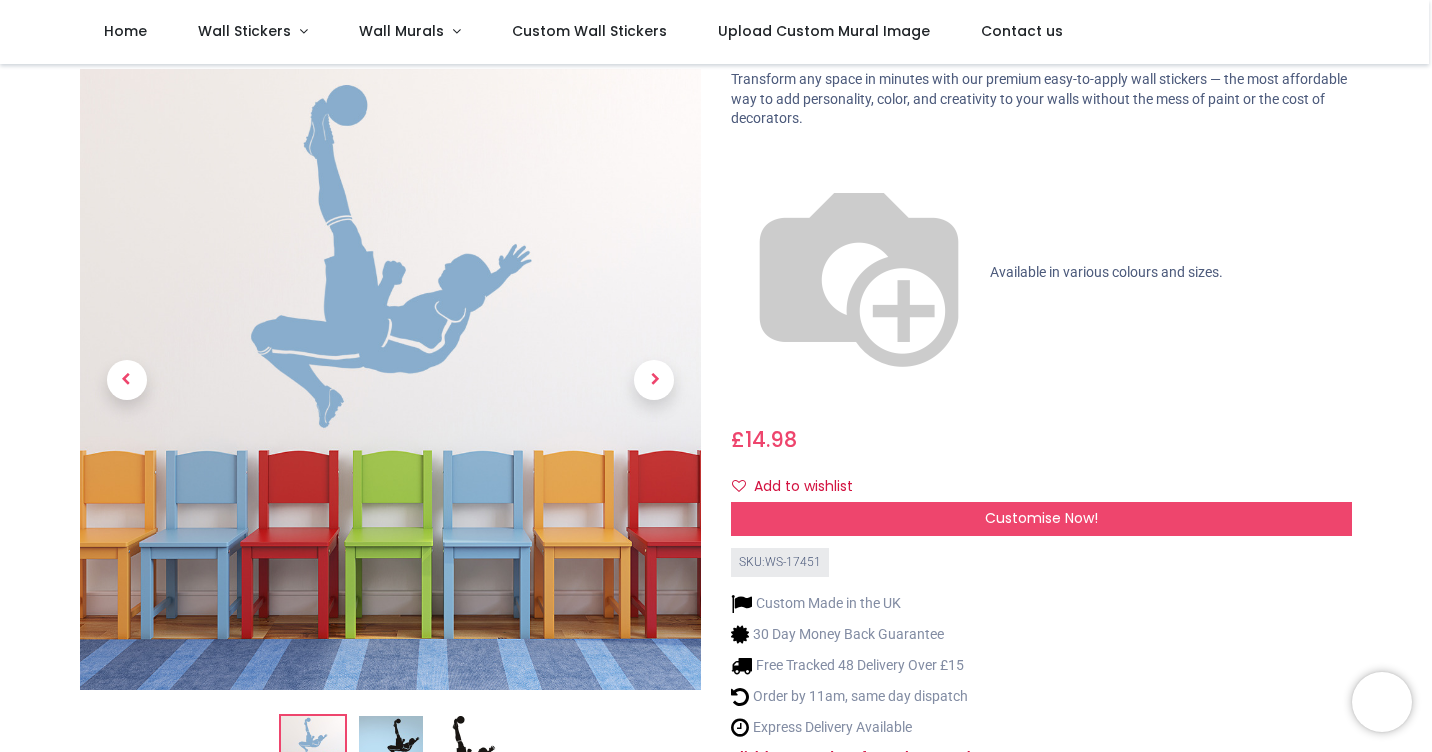 scroll, scrollTop: 0, scrollLeft: 0, axis: both 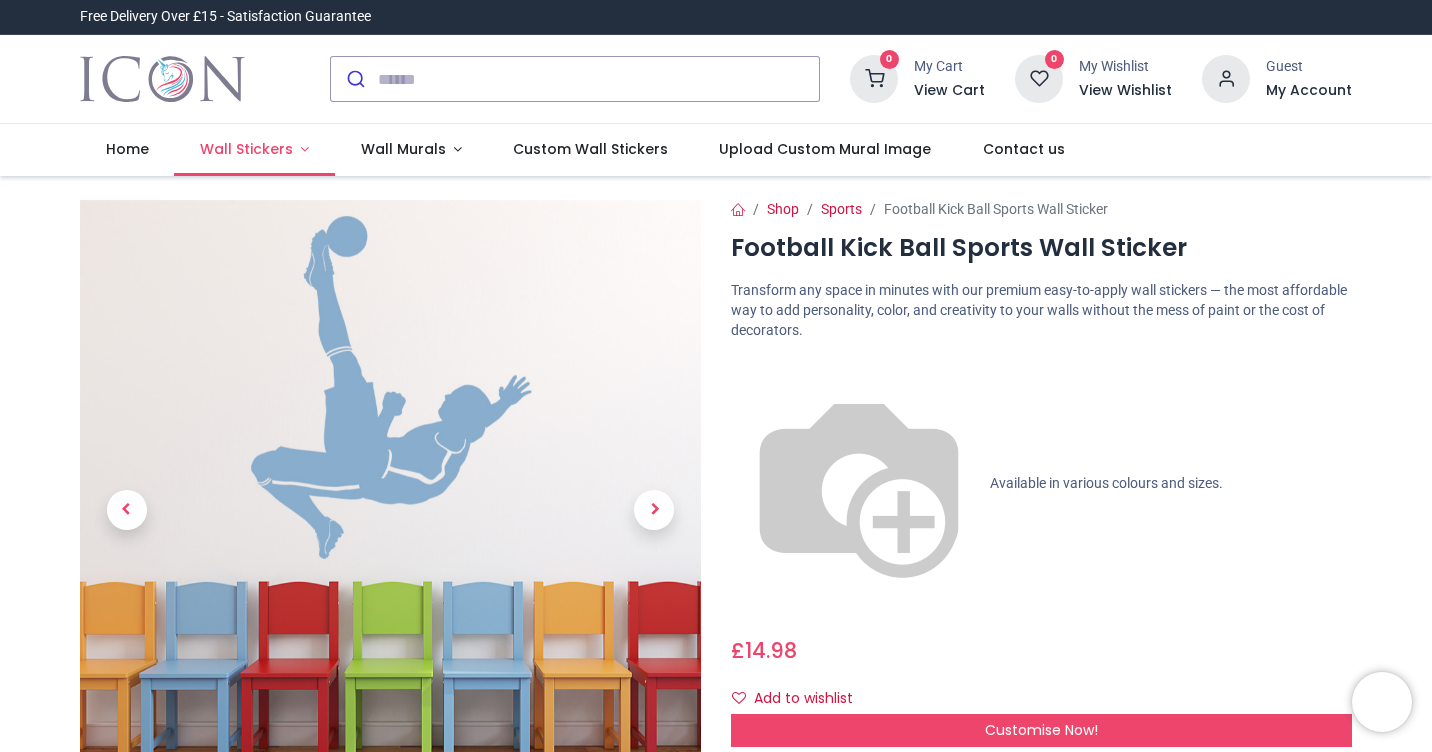 click on "Wall Stickers" at bounding box center (246, 149) 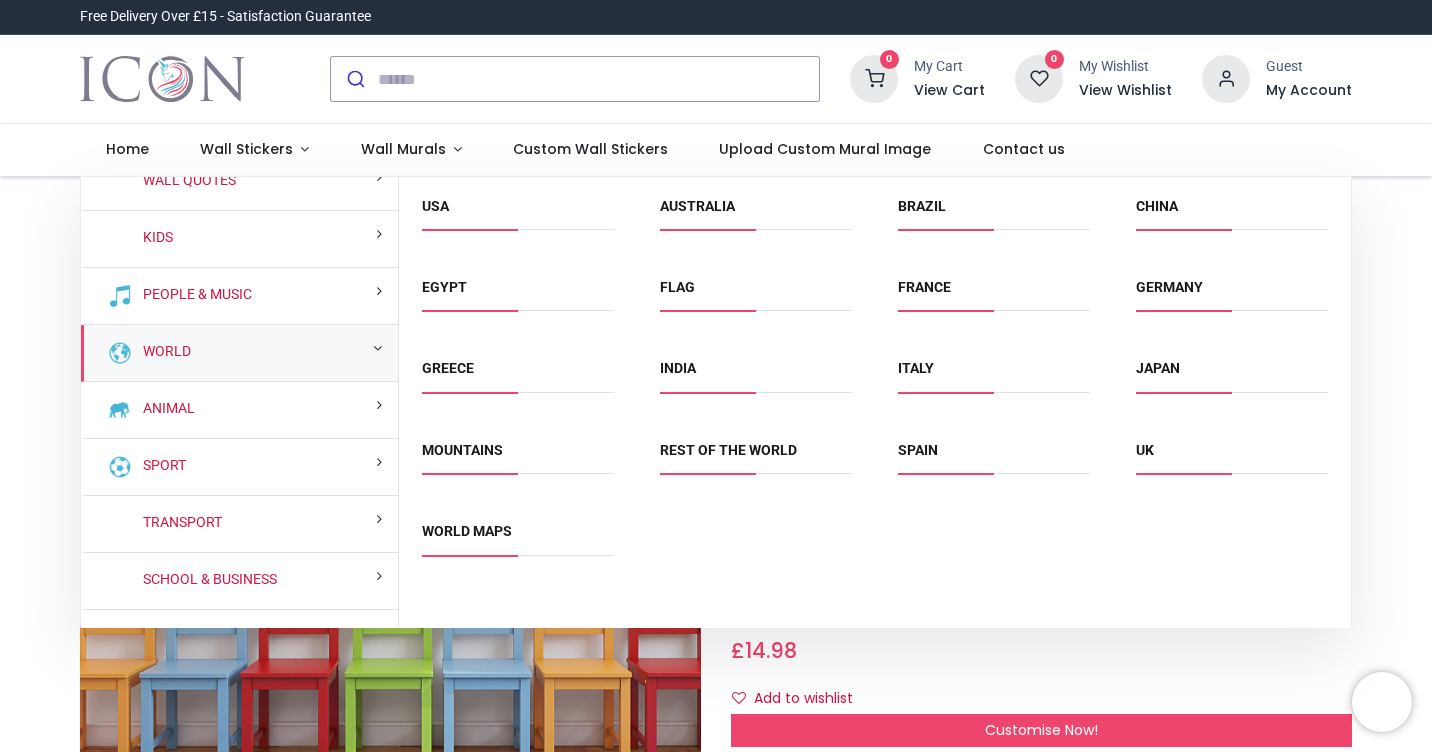 scroll, scrollTop: 119, scrollLeft: 0, axis: vertical 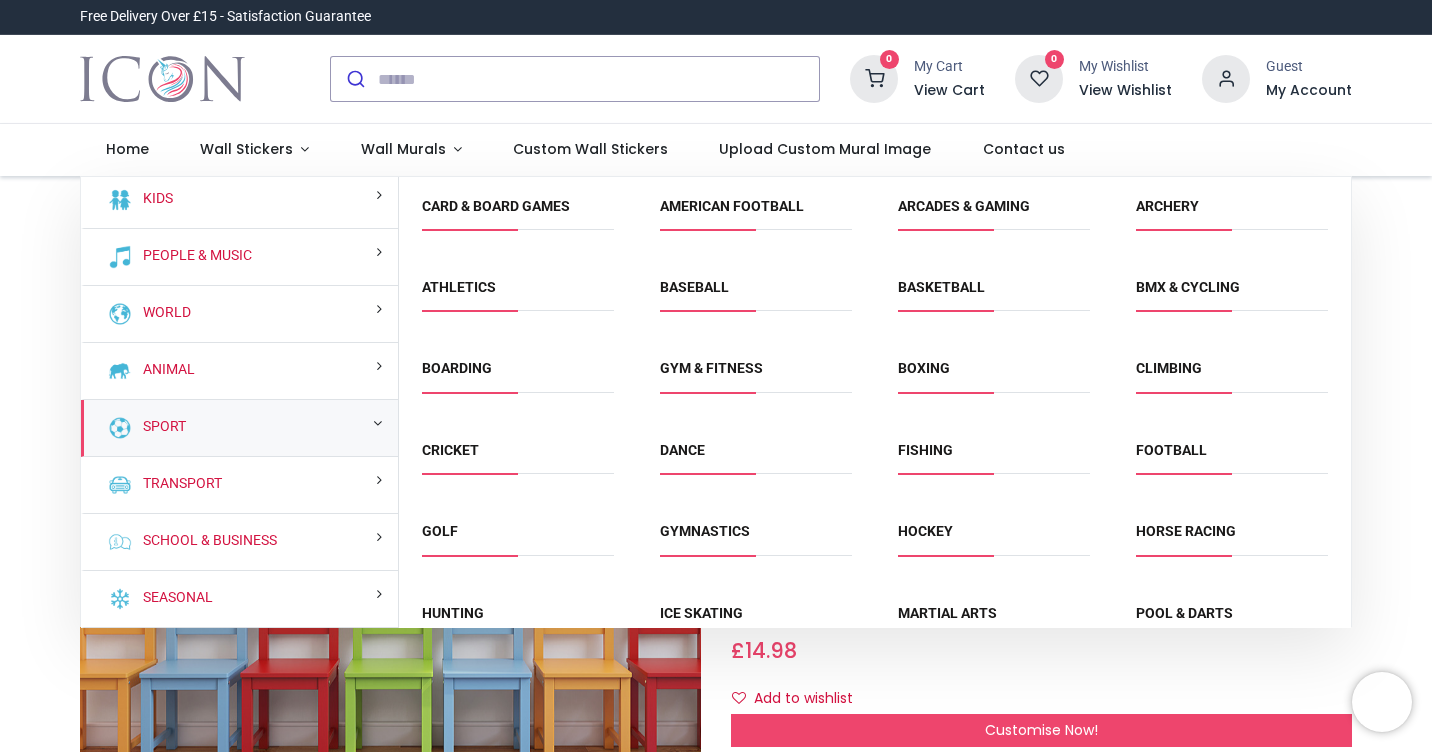 click on "Sport" at bounding box center [239, 428] 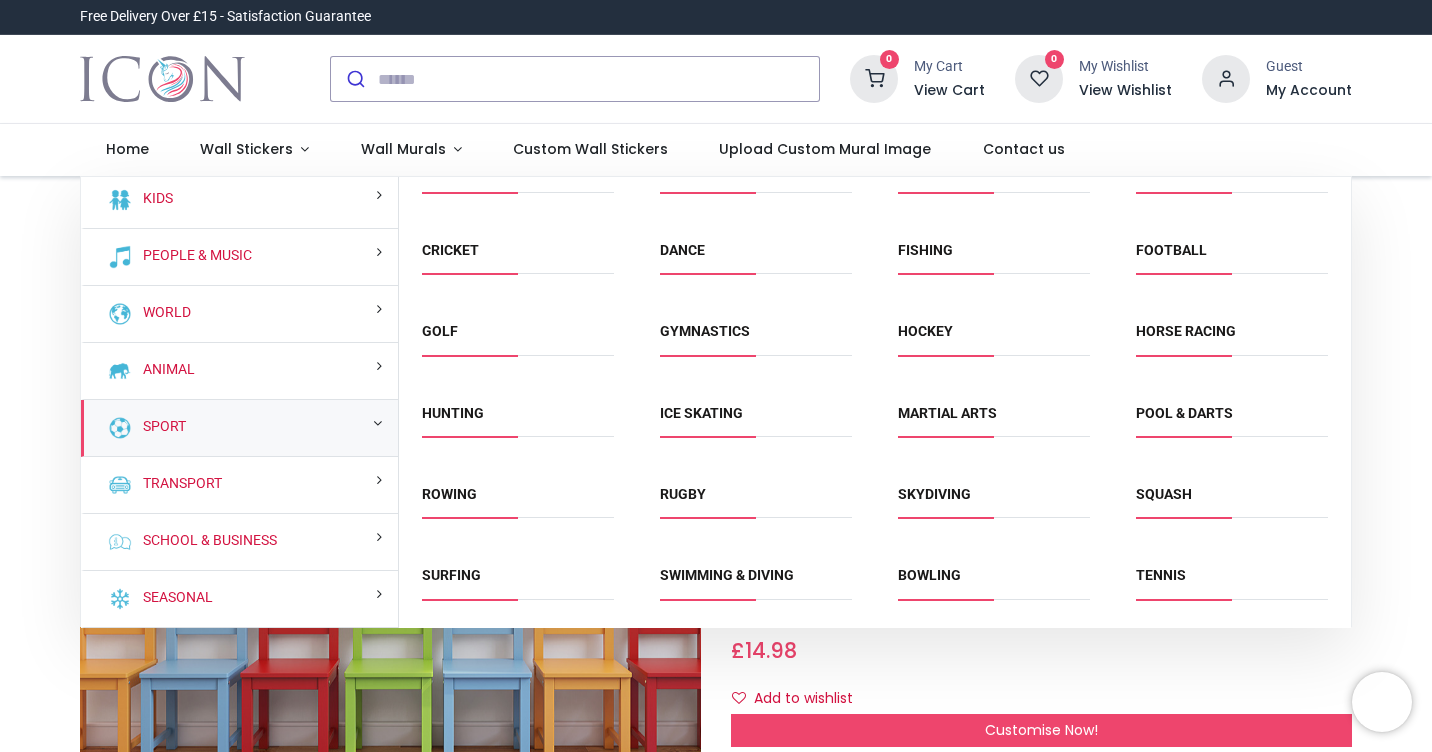 scroll, scrollTop: 281, scrollLeft: 0, axis: vertical 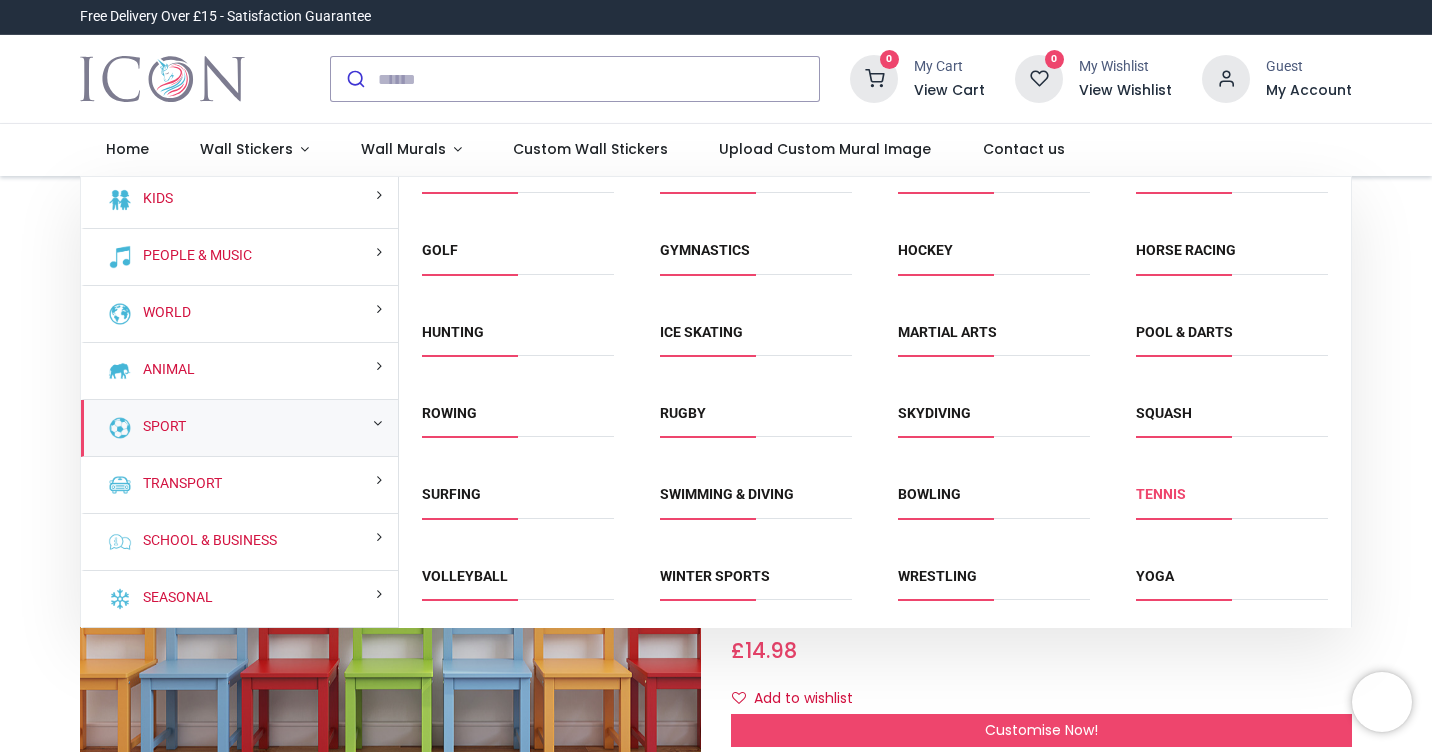click on "Tennis" at bounding box center [1161, 494] 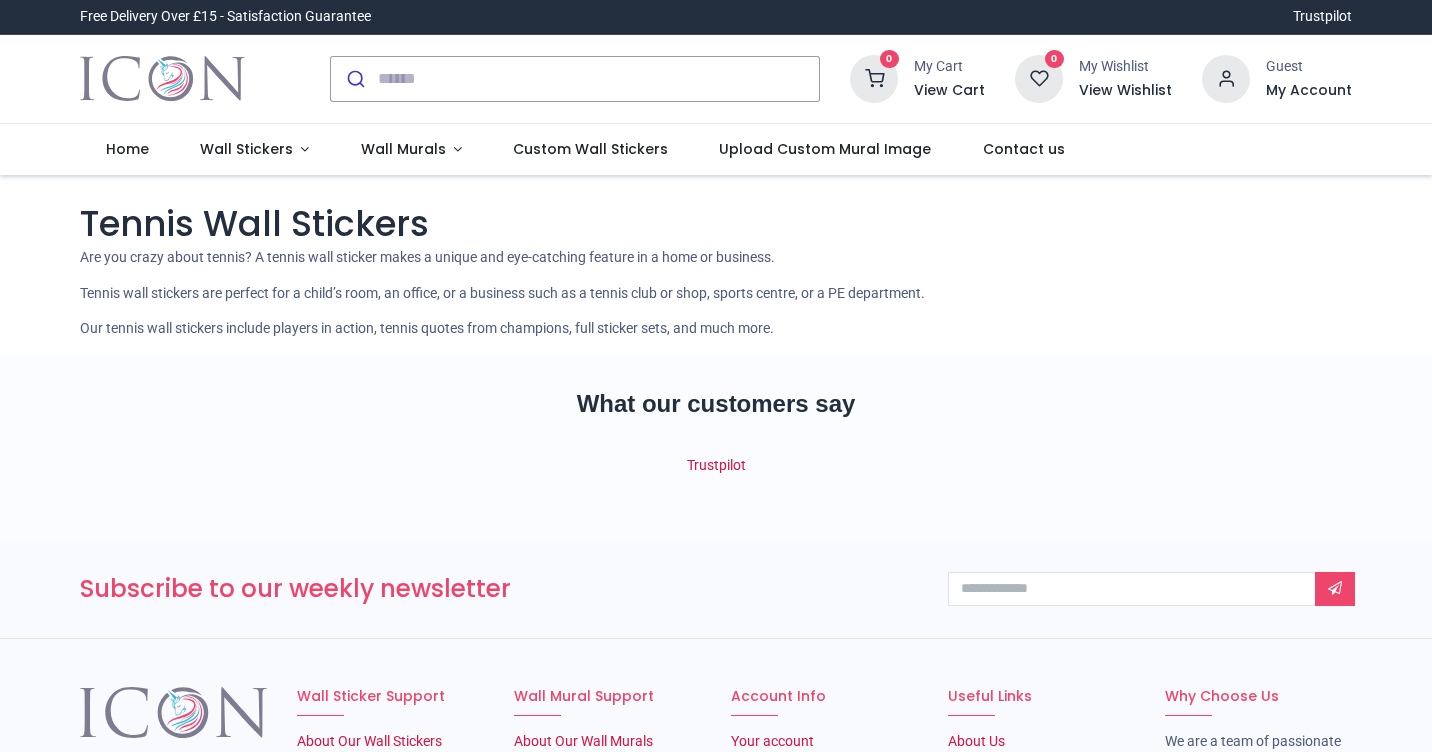 scroll, scrollTop: 0, scrollLeft: 0, axis: both 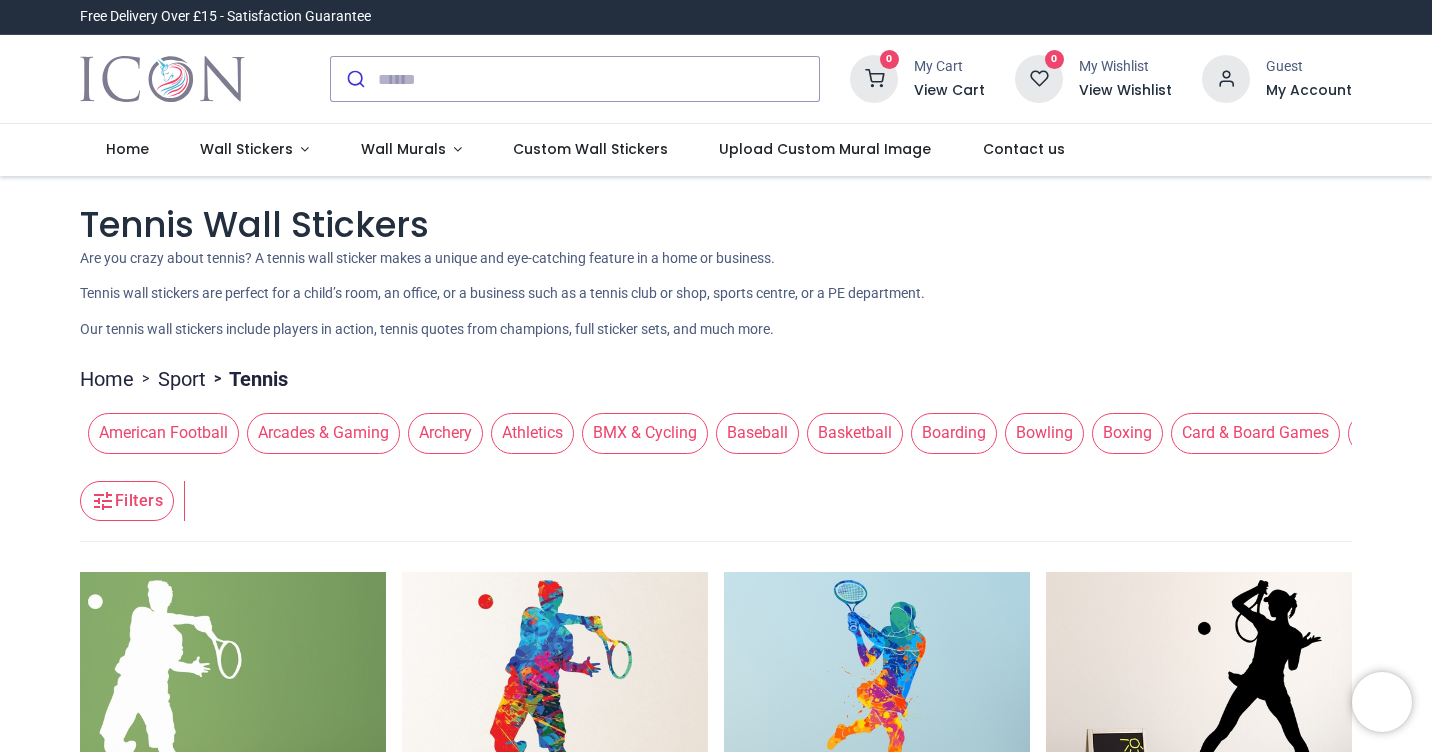 click on "Bowling" at bounding box center (1044, 433) 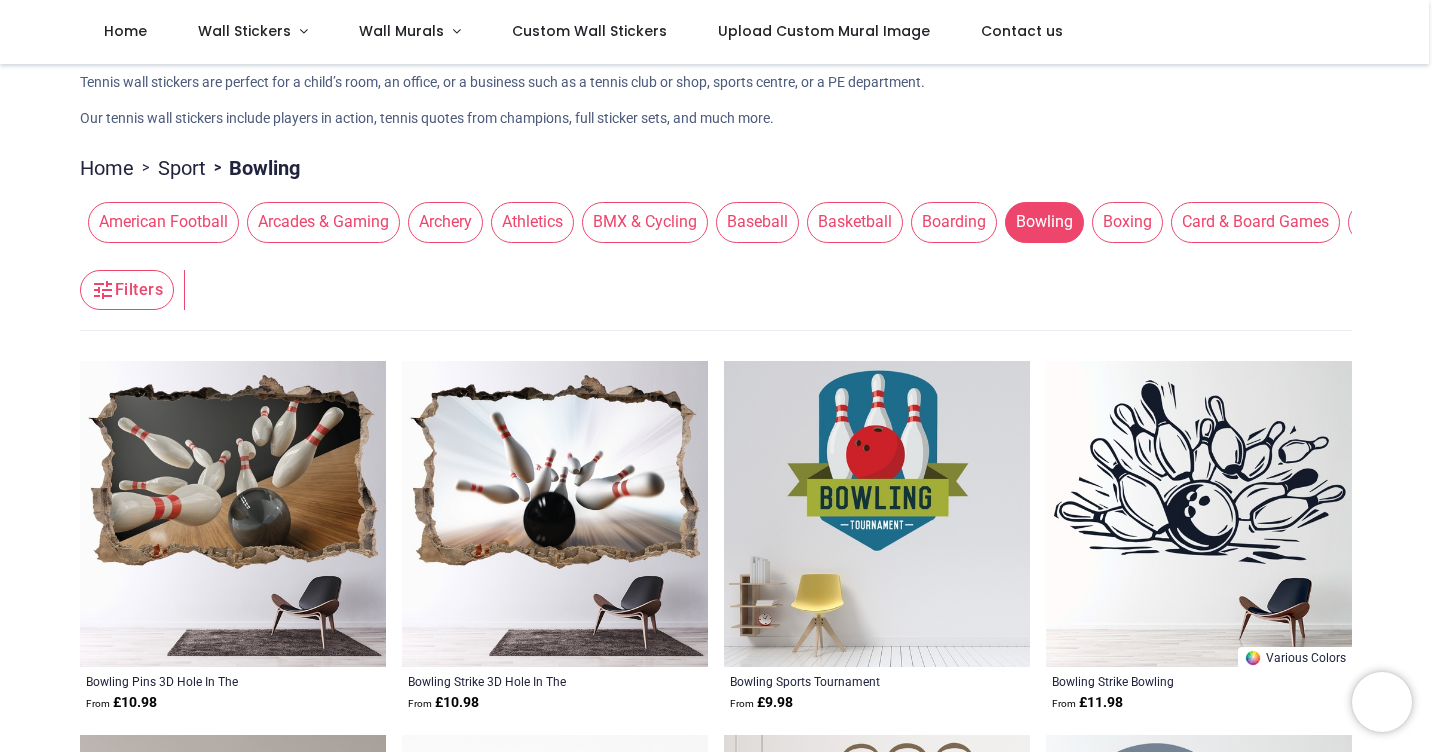 scroll, scrollTop: 0, scrollLeft: 0, axis: both 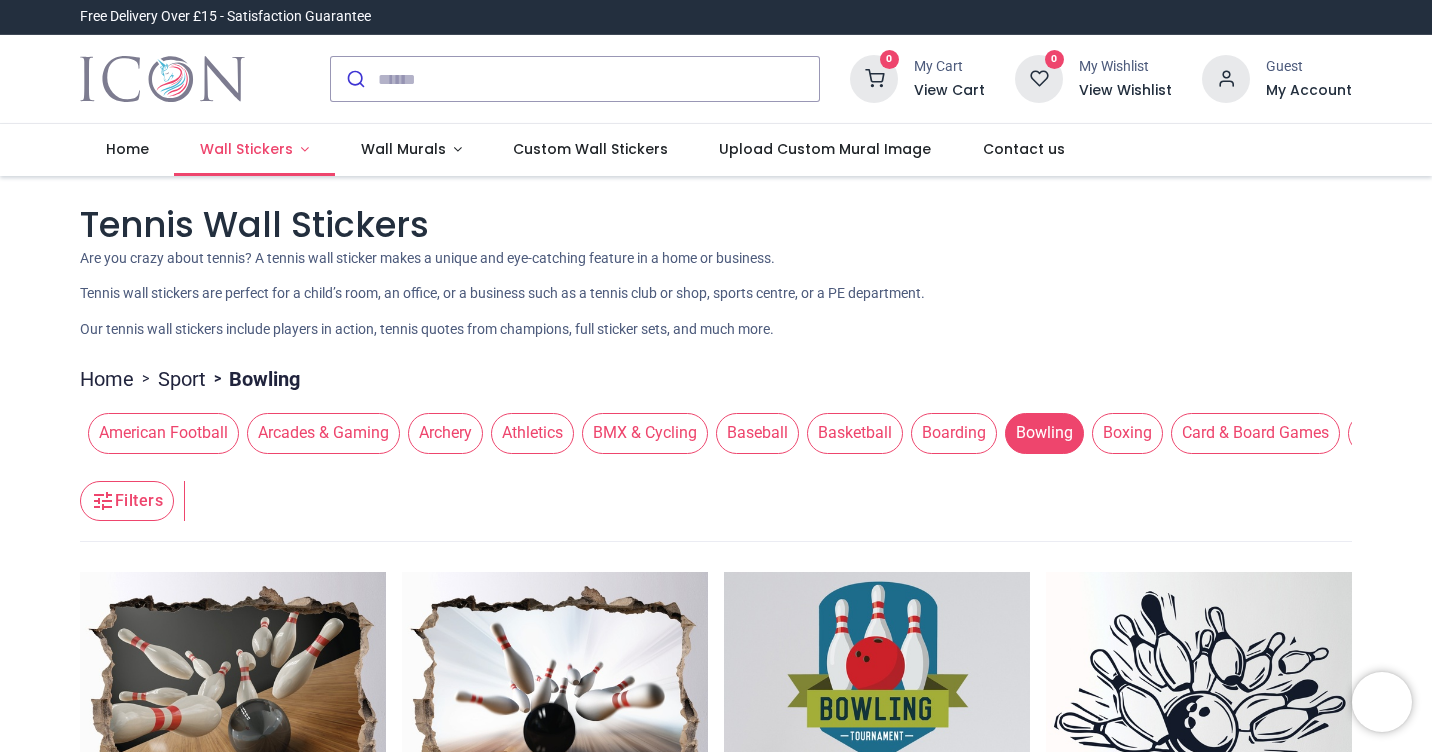 click on "Wall Stickers" at bounding box center [246, 149] 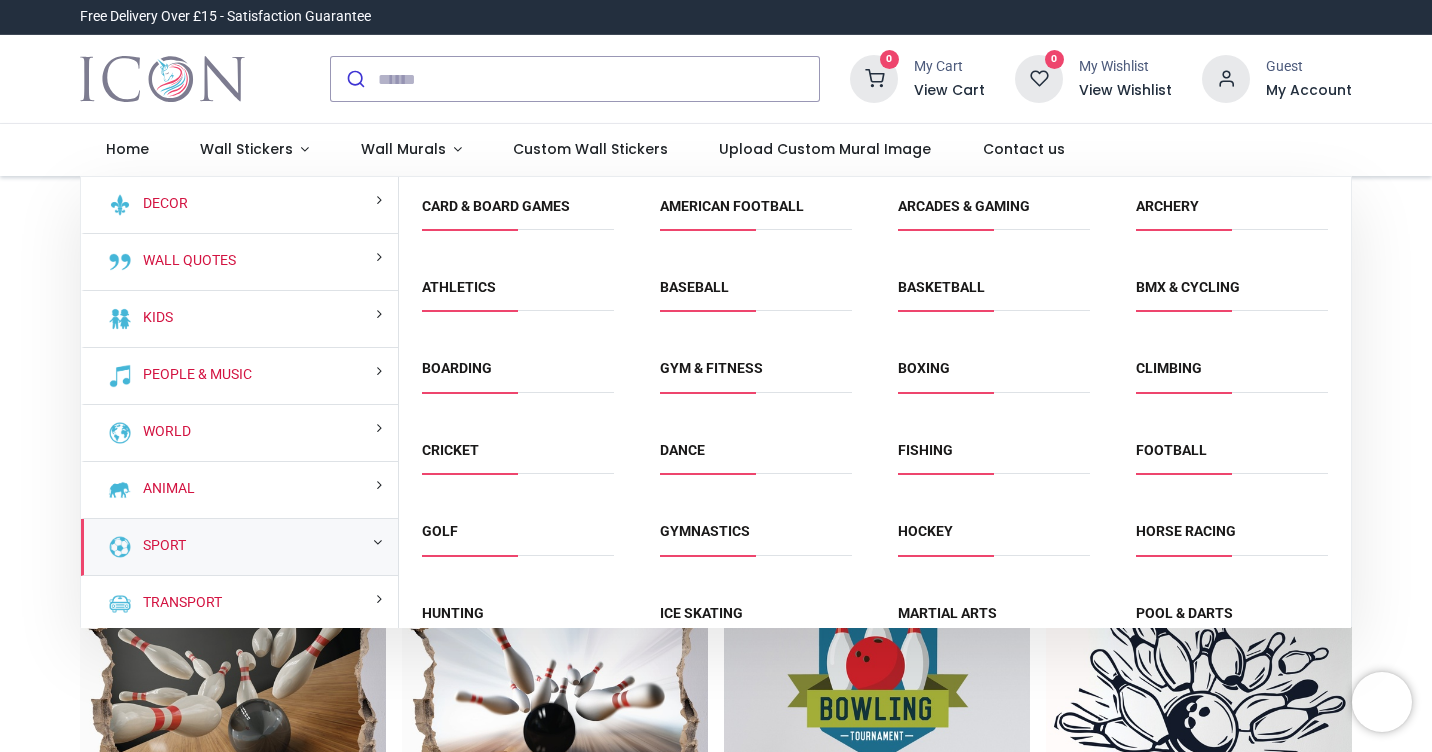 click on "Sport" at bounding box center [239, 547] 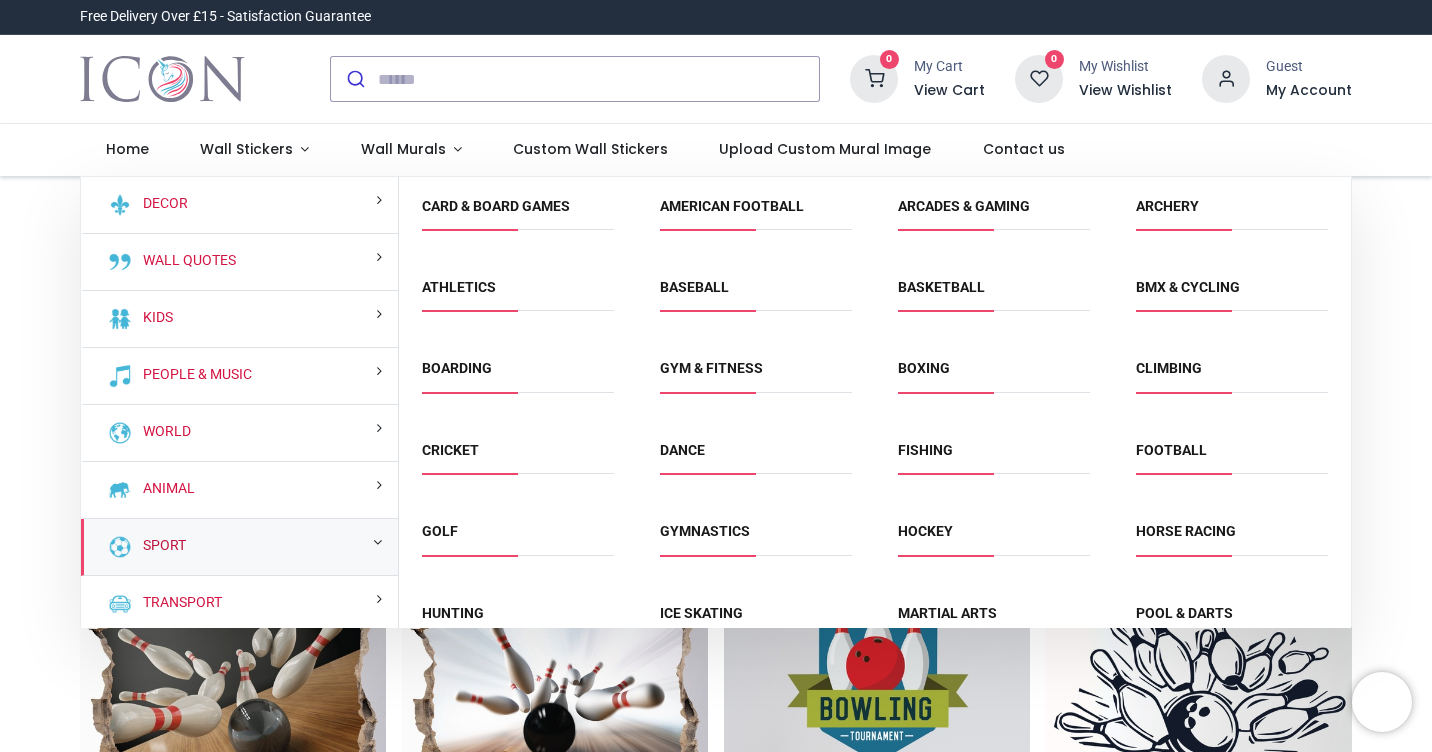click on "Sport" at bounding box center (160, 546) 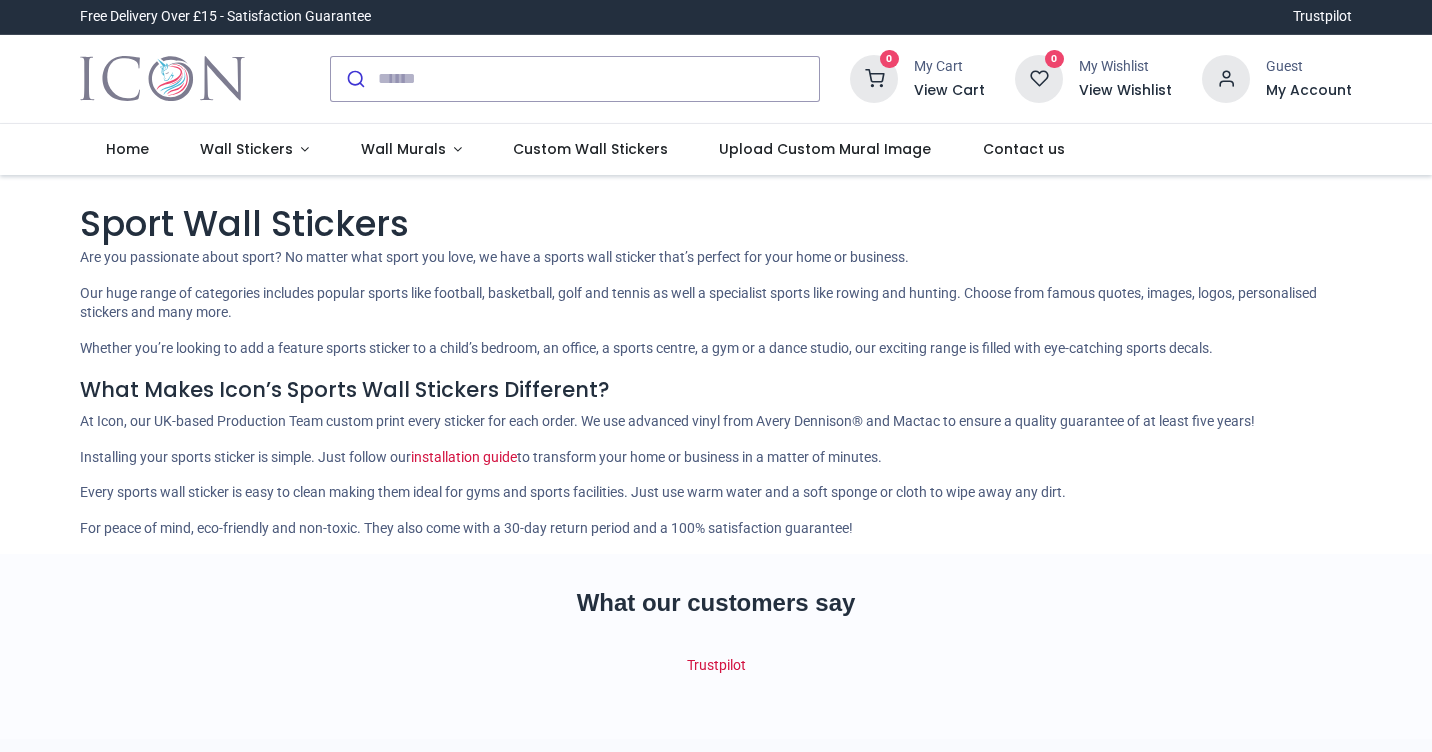 scroll, scrollTop: 0, scrollLeft: 0, axis: both 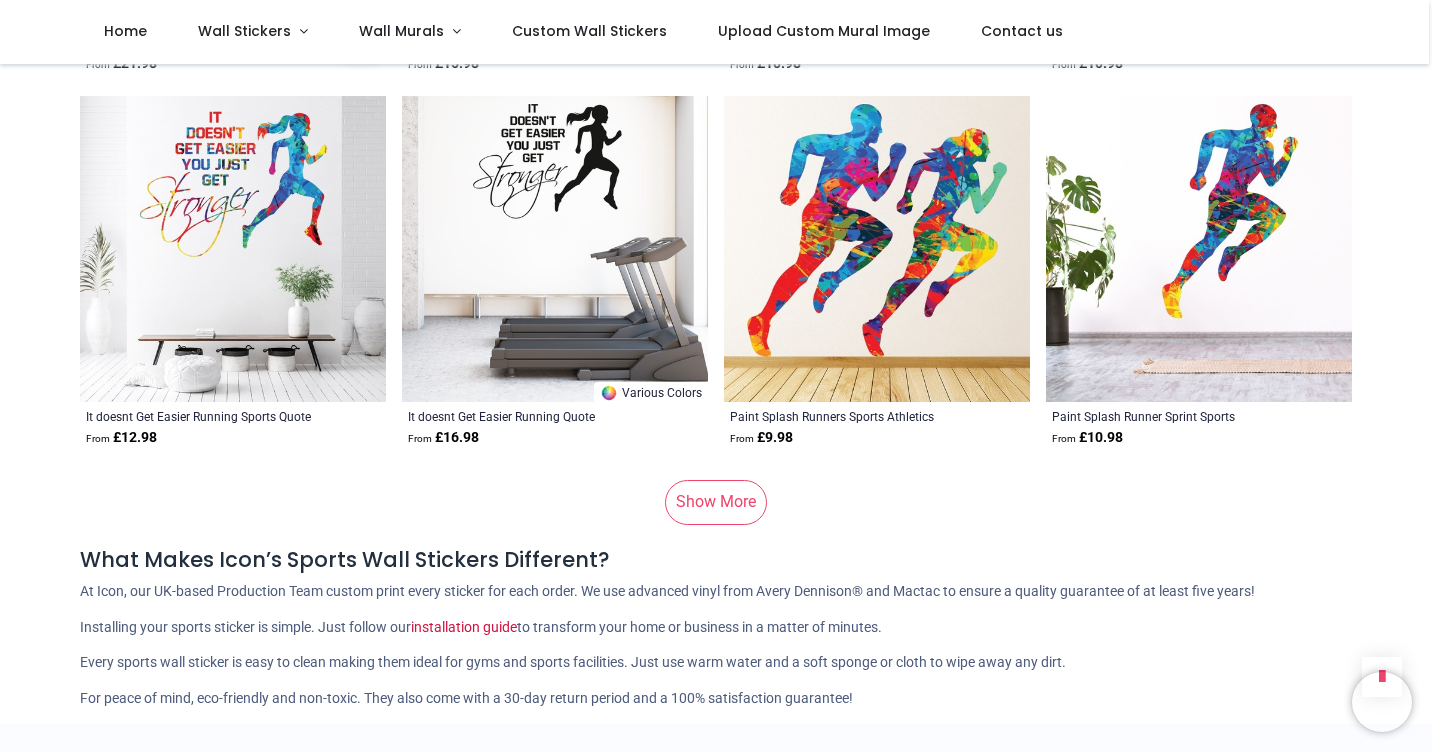 click on "Show More" at bounding box center (716, 502) 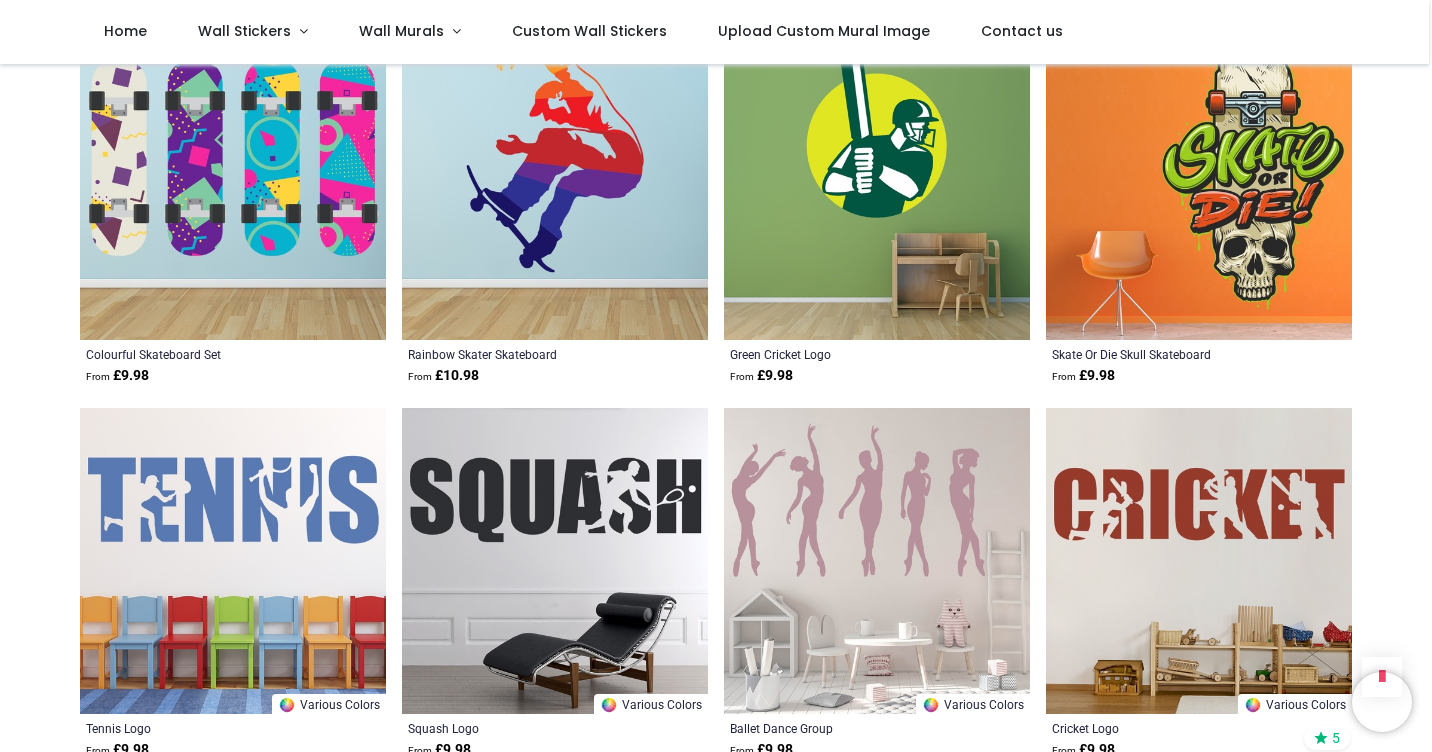 scroll, scrollTop: 15800, scrollLeft: 0, axis: vertical 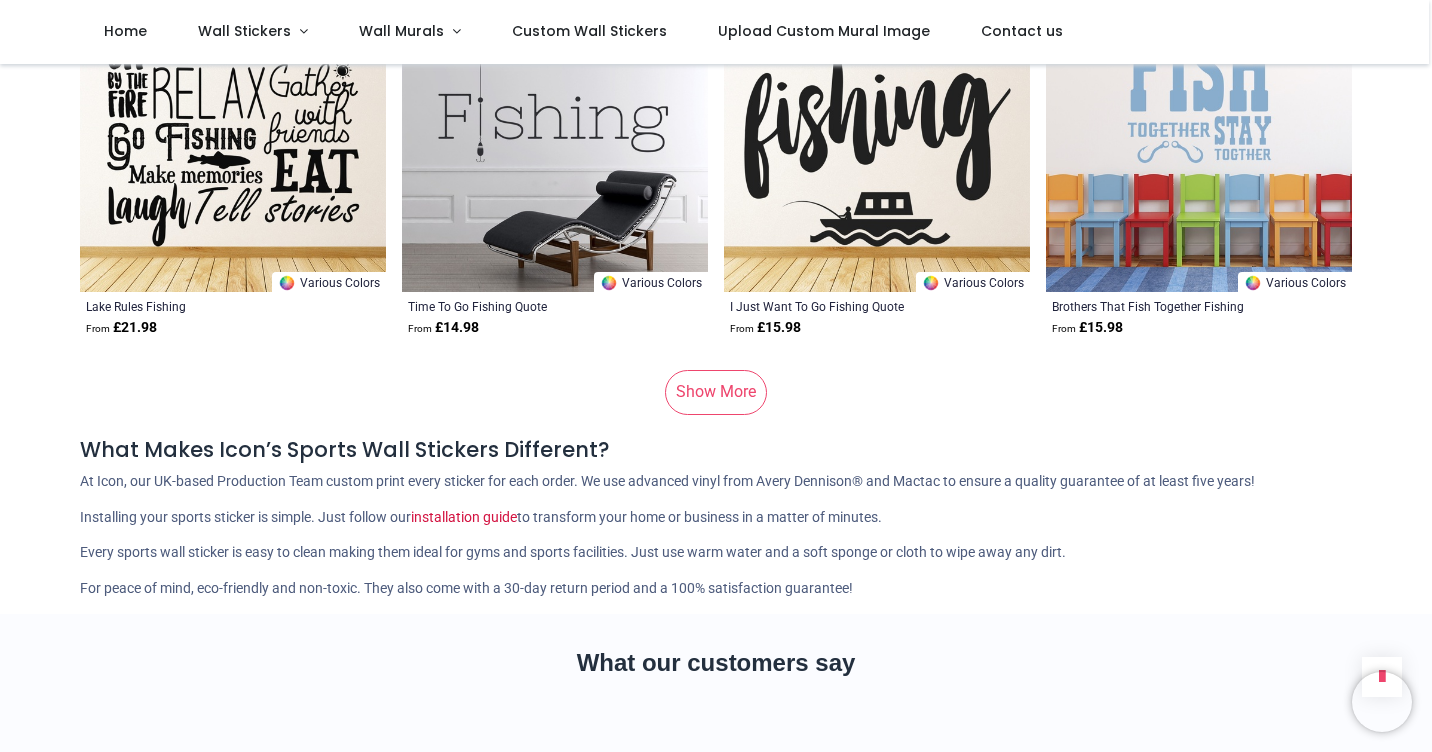 click on "Show More" at bounding box center [716, 392] 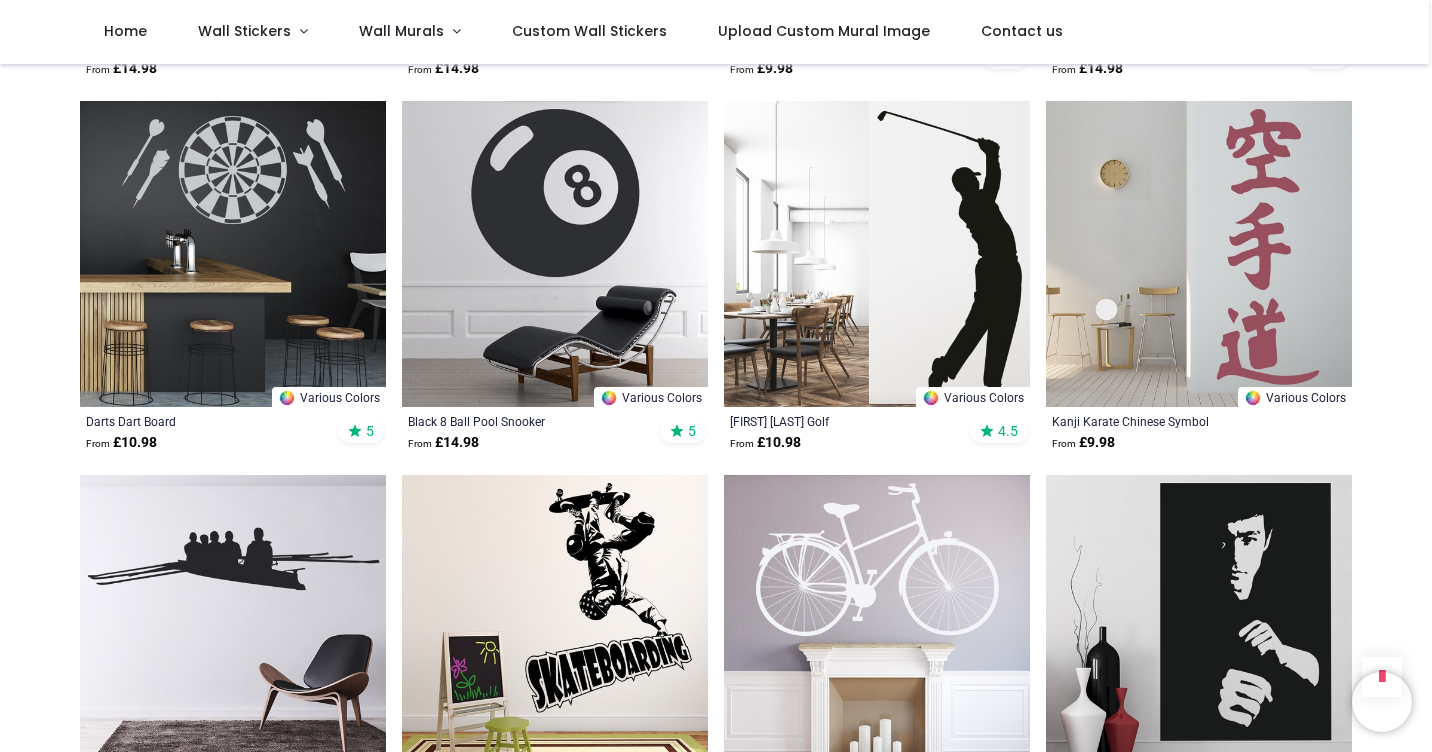 scroll, scrollTop: 28800, scrollLeft: 0, axis: vertical 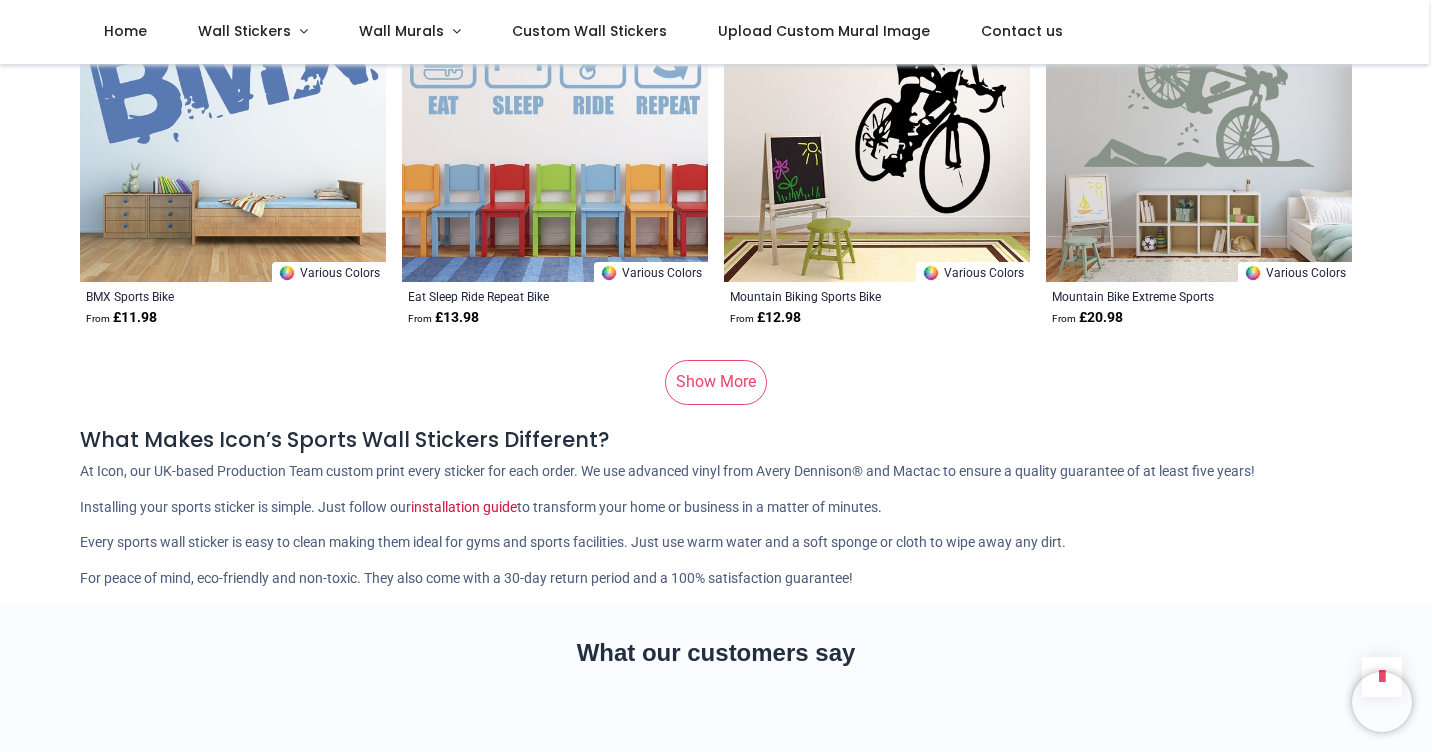 click on "Show More" at bounding box center (716, 382) 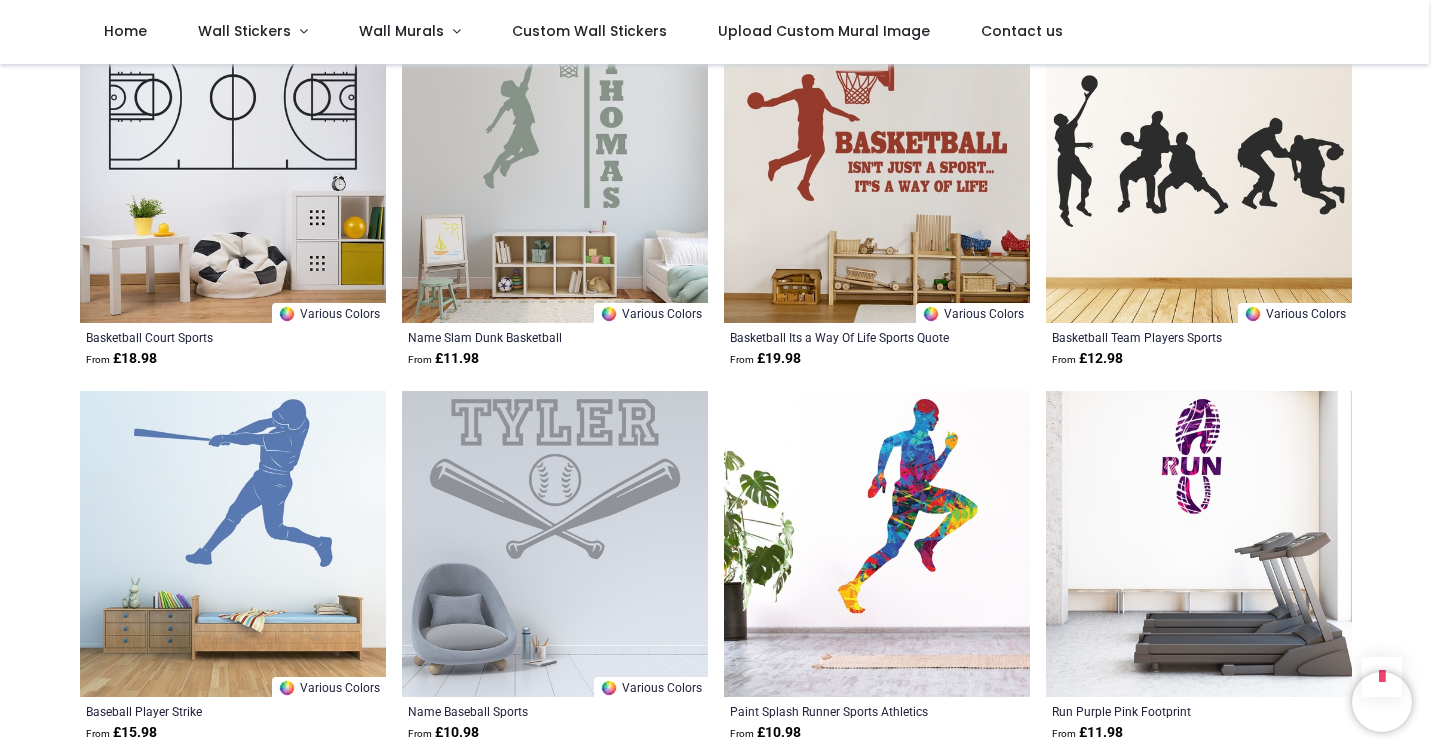 scroll, scrollTop: 40400, scrollLeft: 0, axis: vertical 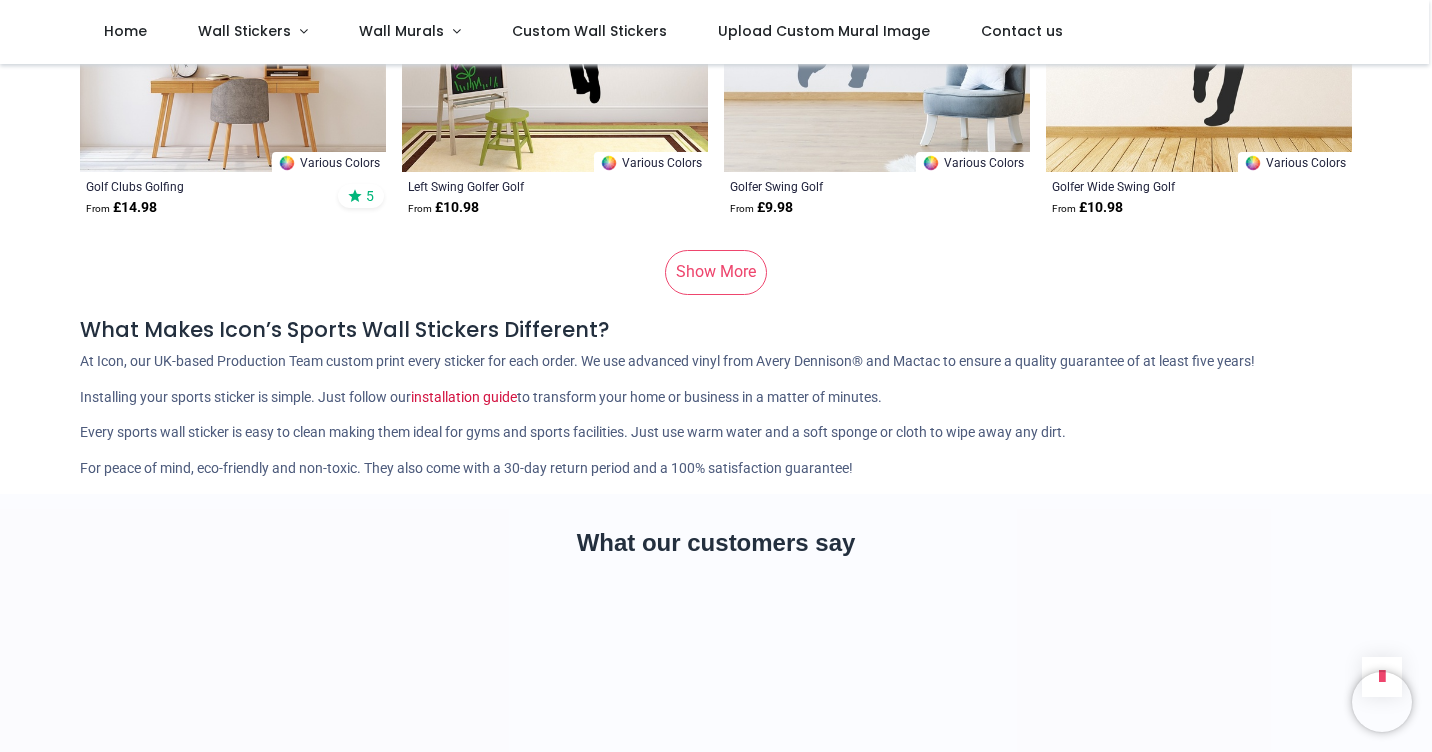click on "Show More" at bounding box center (716, 272) 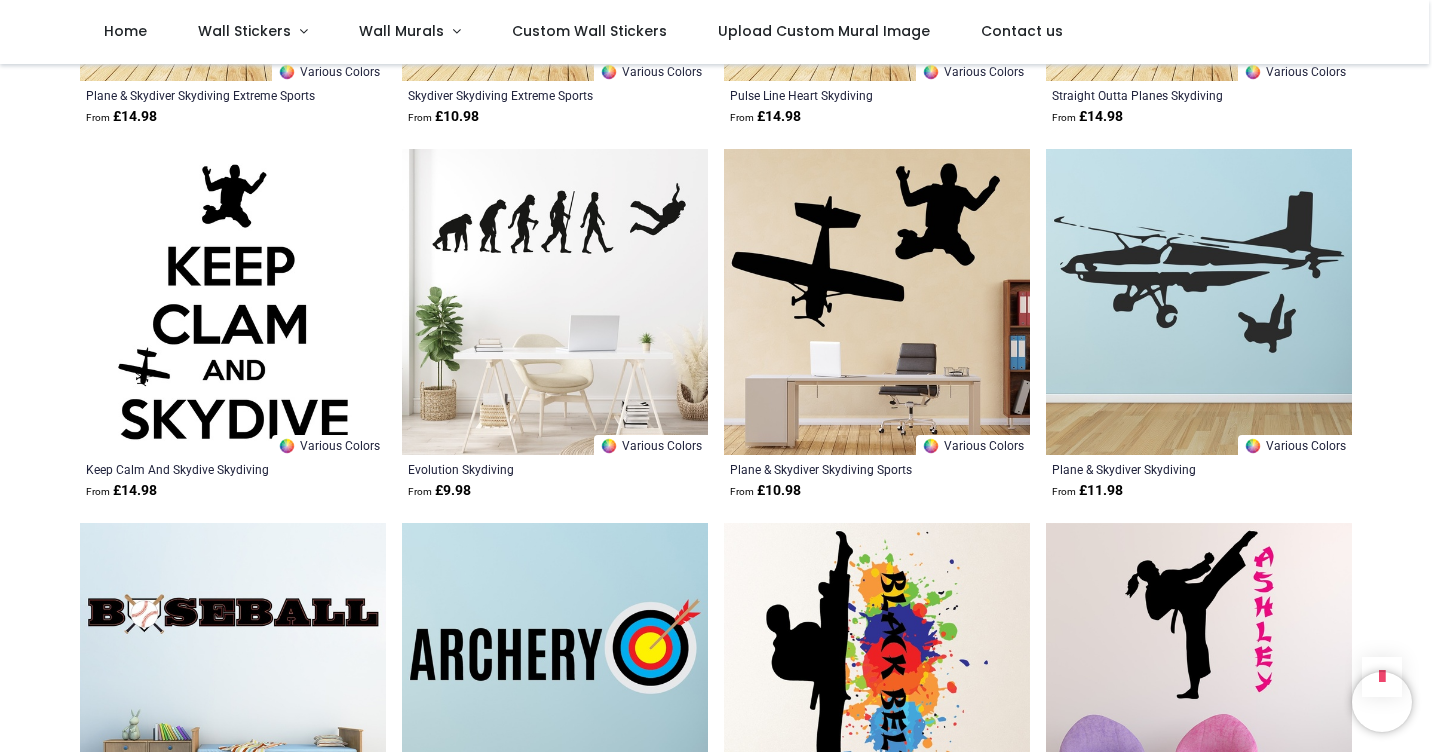 scroll, scrollTop: 54900, scrollLeft: 0, axis: vertical 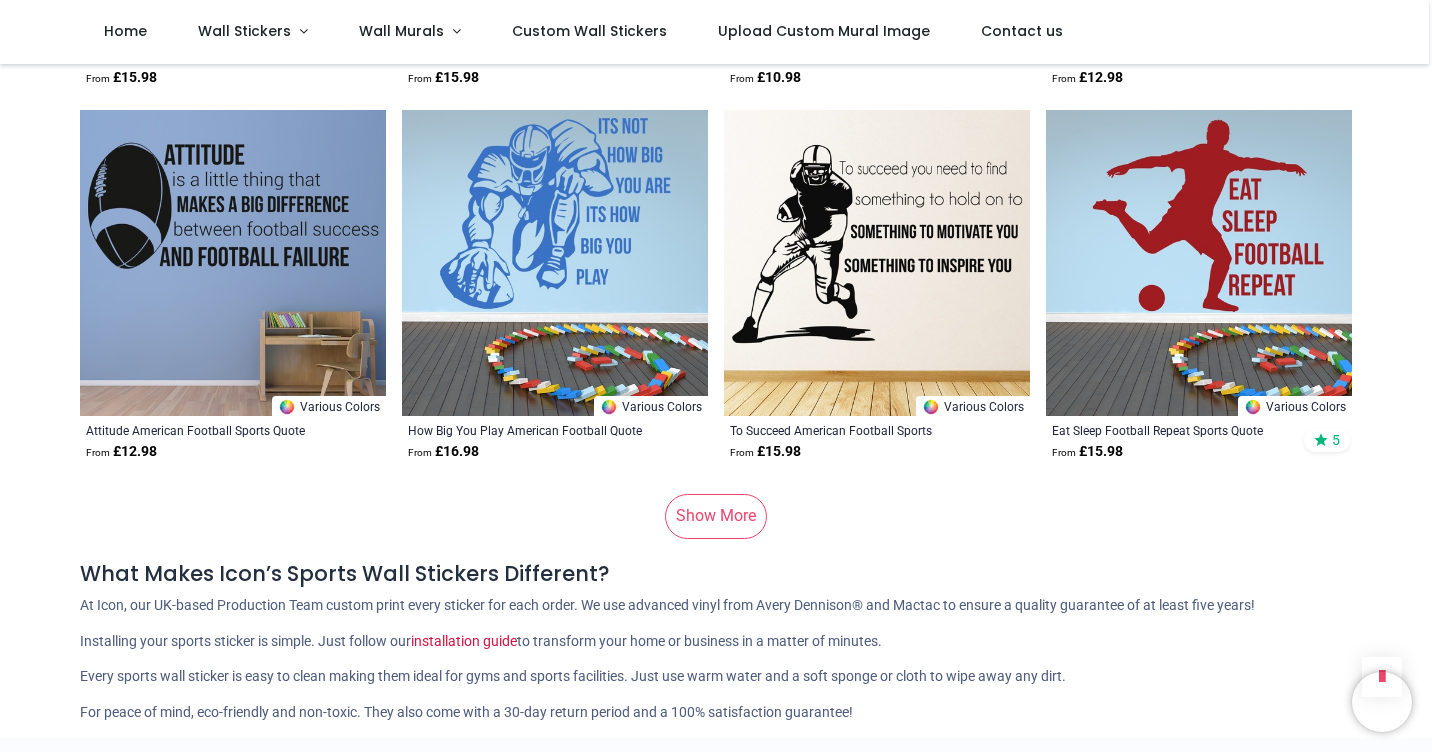 click on "Show More" at bounding box center (716, 516) 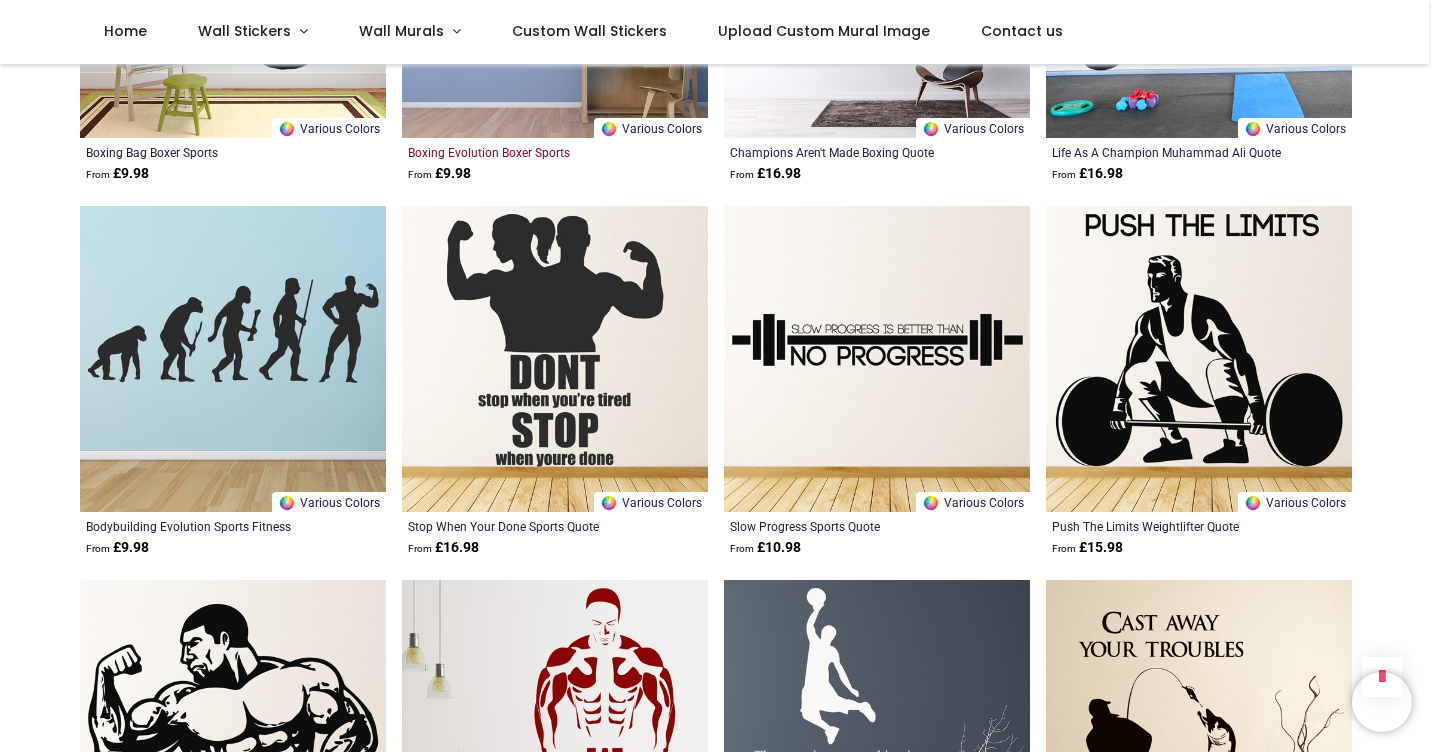 scroll, scrollTop: 66946, scrollLeft: 0, axis: vertical 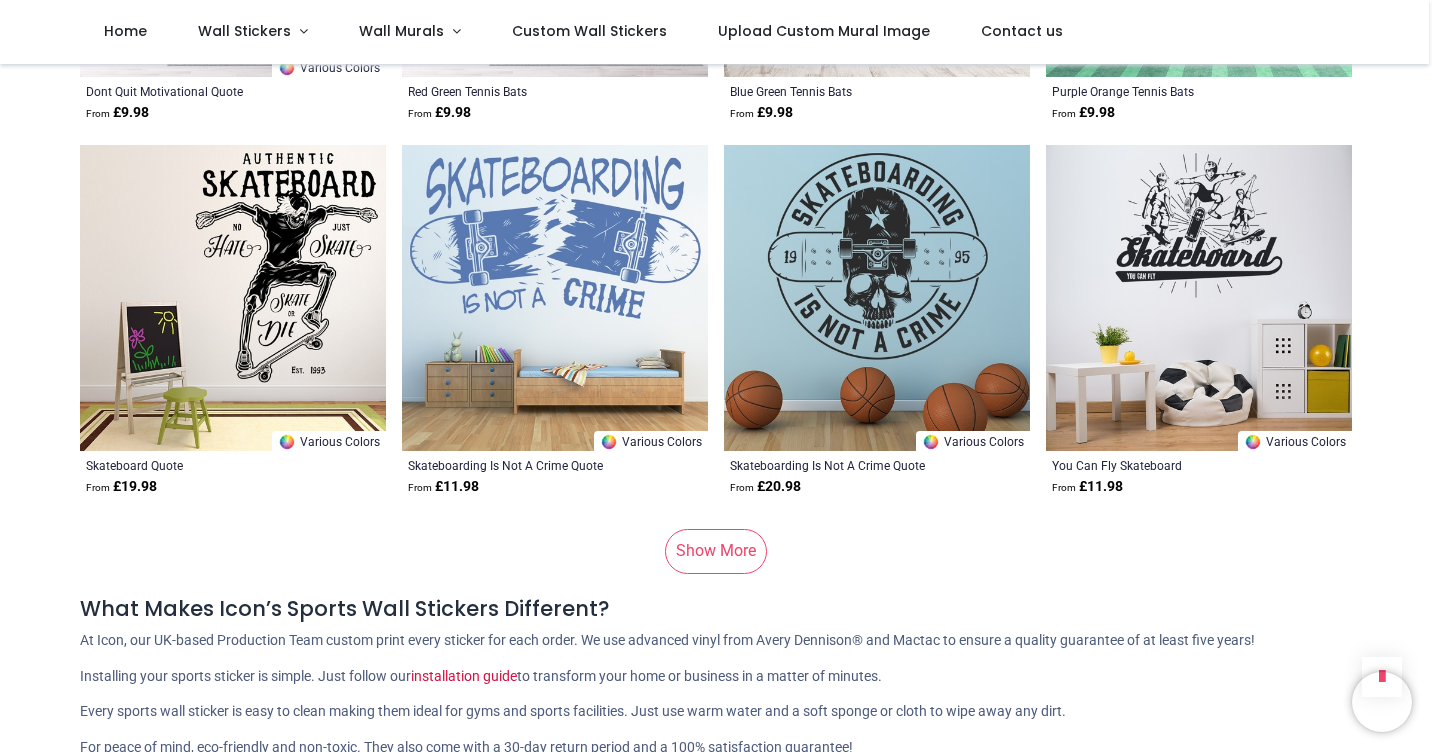 click on "Show More" at bounding box center (716, 551) 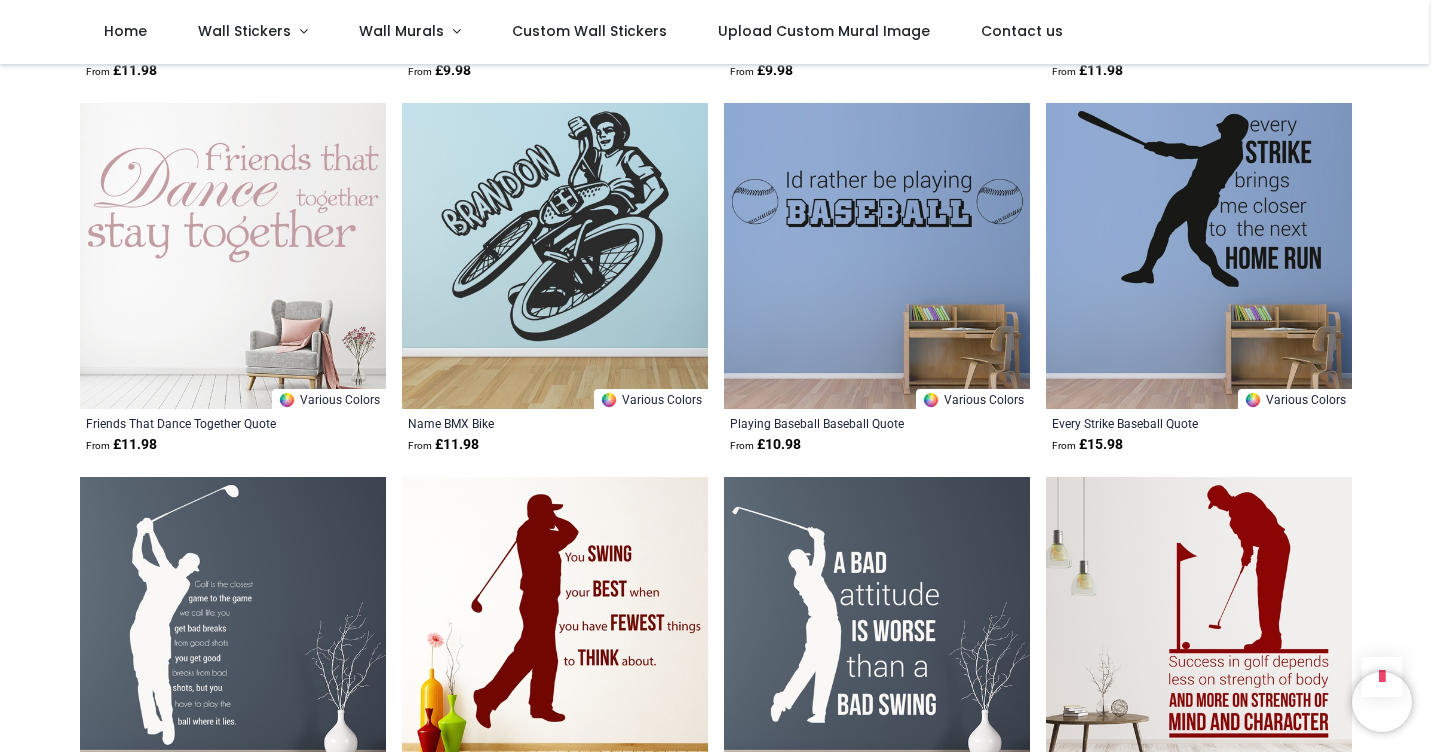 scroll, scrollTop: 80101, scrollLeft: 0, axis: vertical 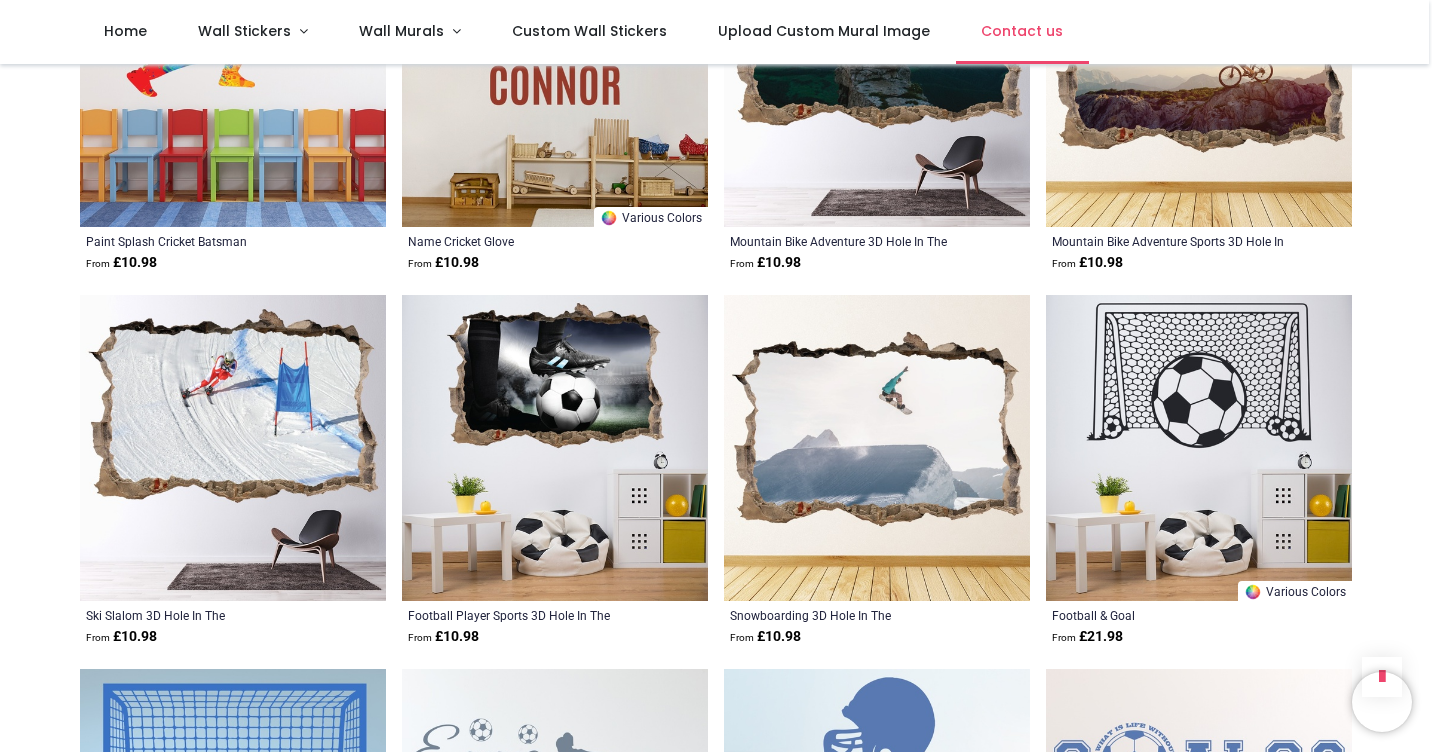 click on "Contact us" at bounding box center (1022, 31) 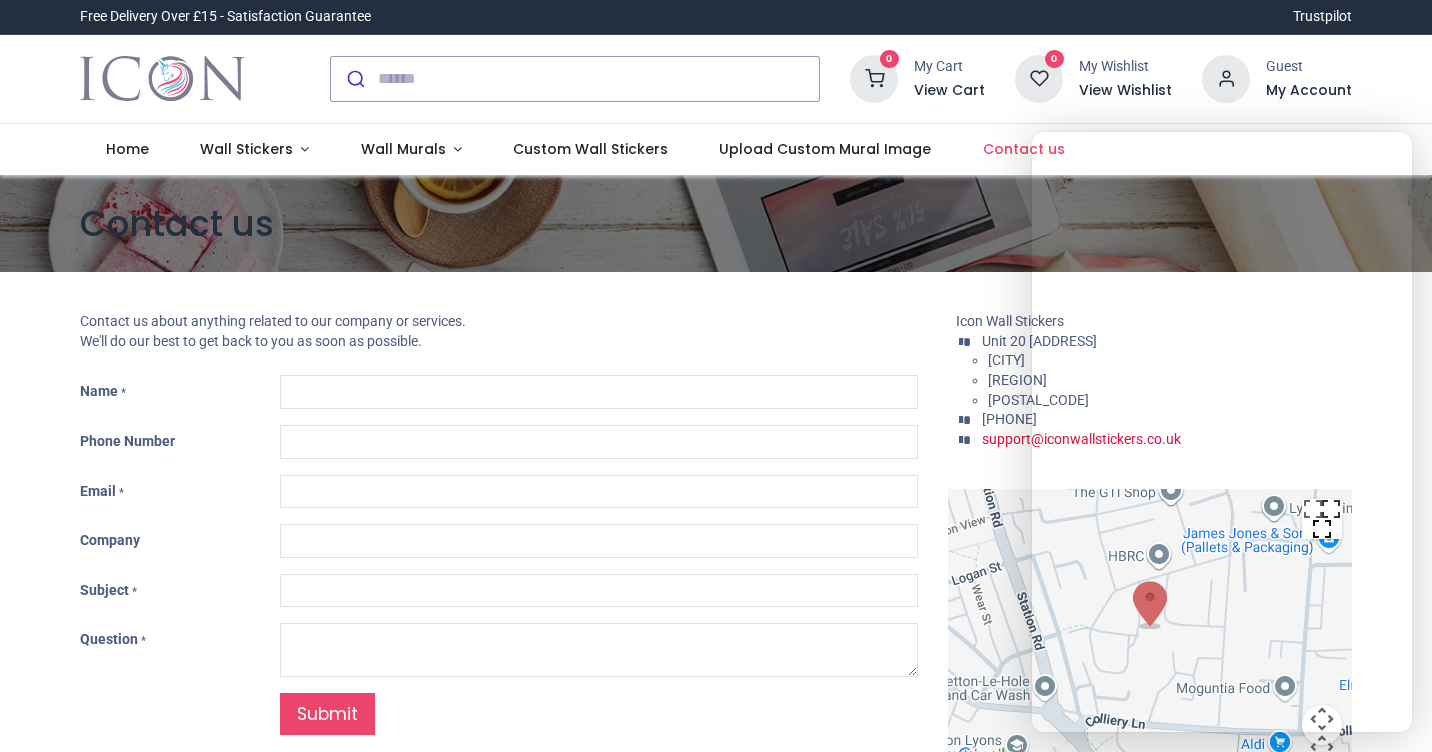 scroll, scrollTop: 0, scrollLeft: 0, axis: both 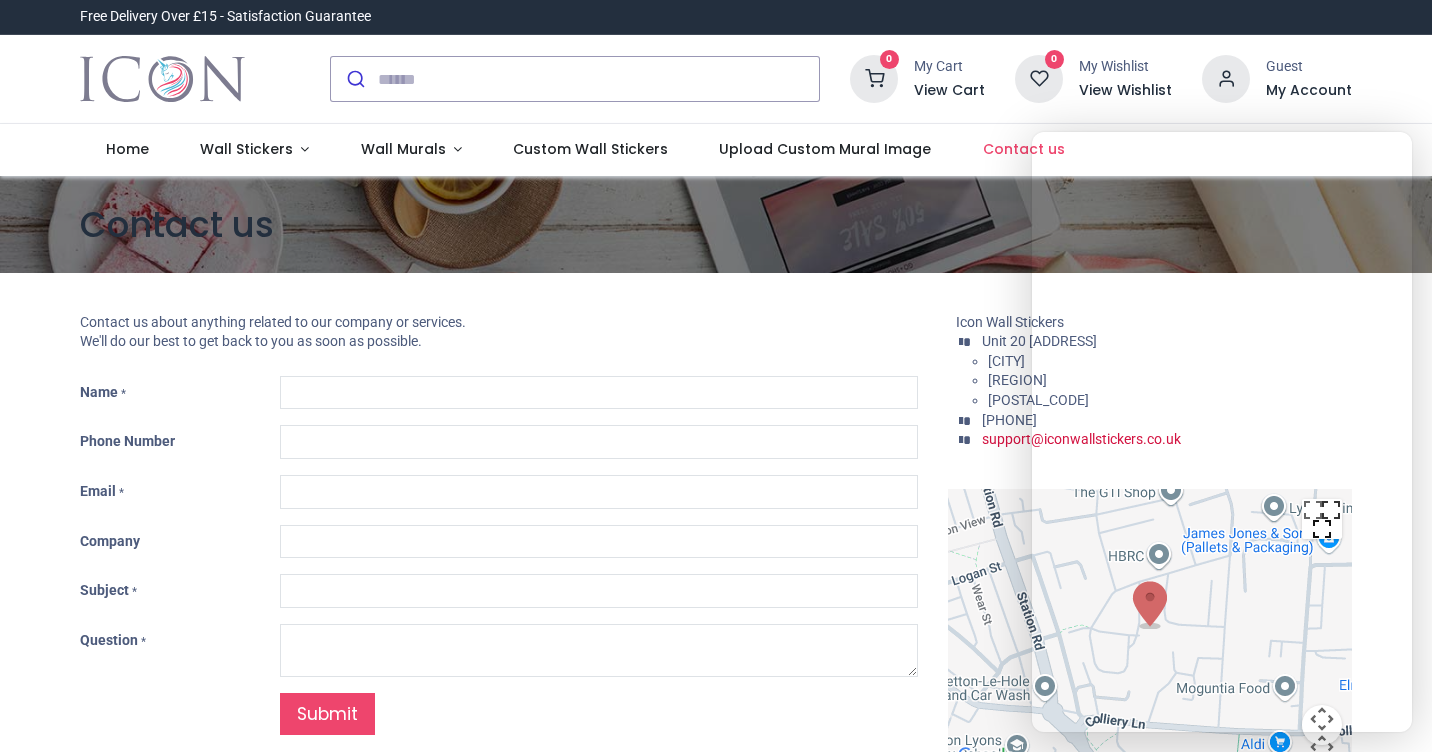 type on "***" 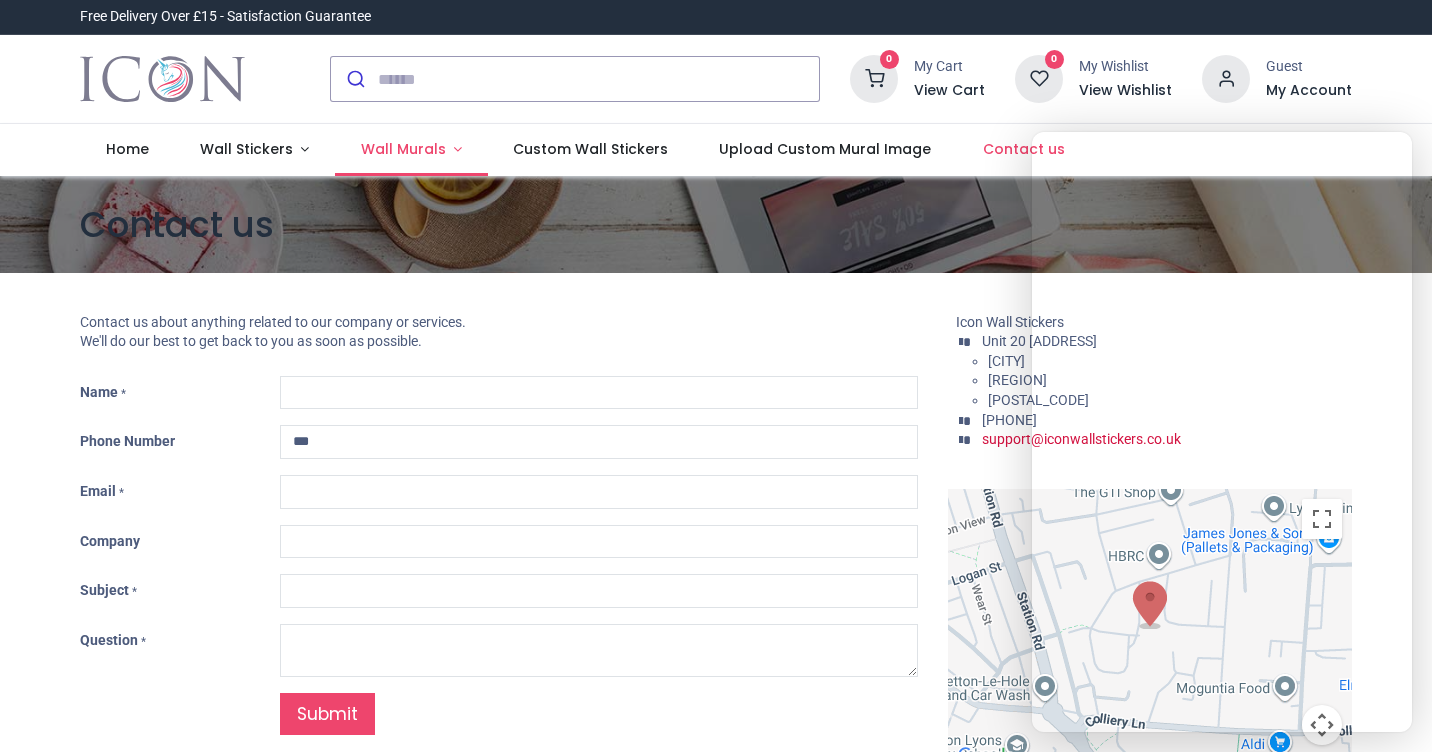 click on "Wall Murals" at bounding box center (403, 149) 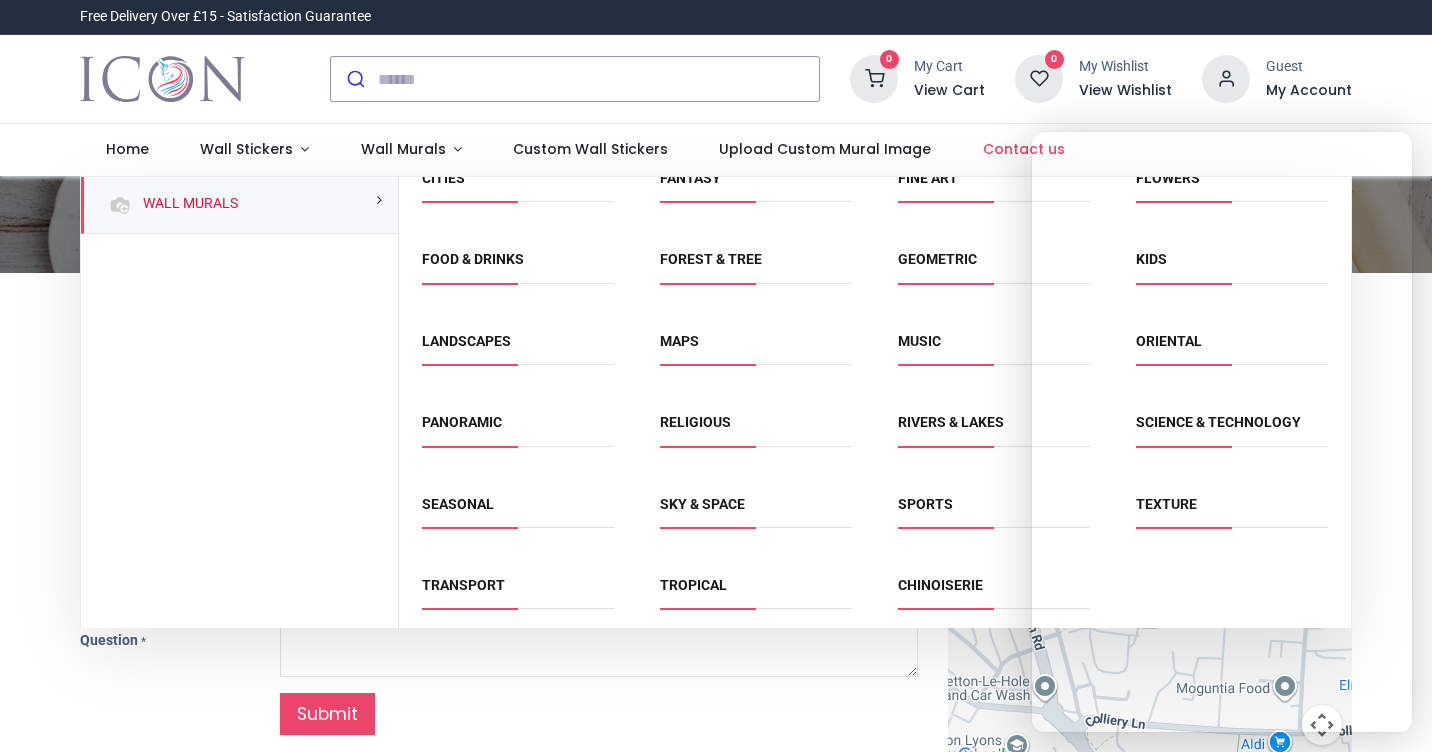 scroll, scrollTop: 118, scrollLeft: 0, axis: vertical 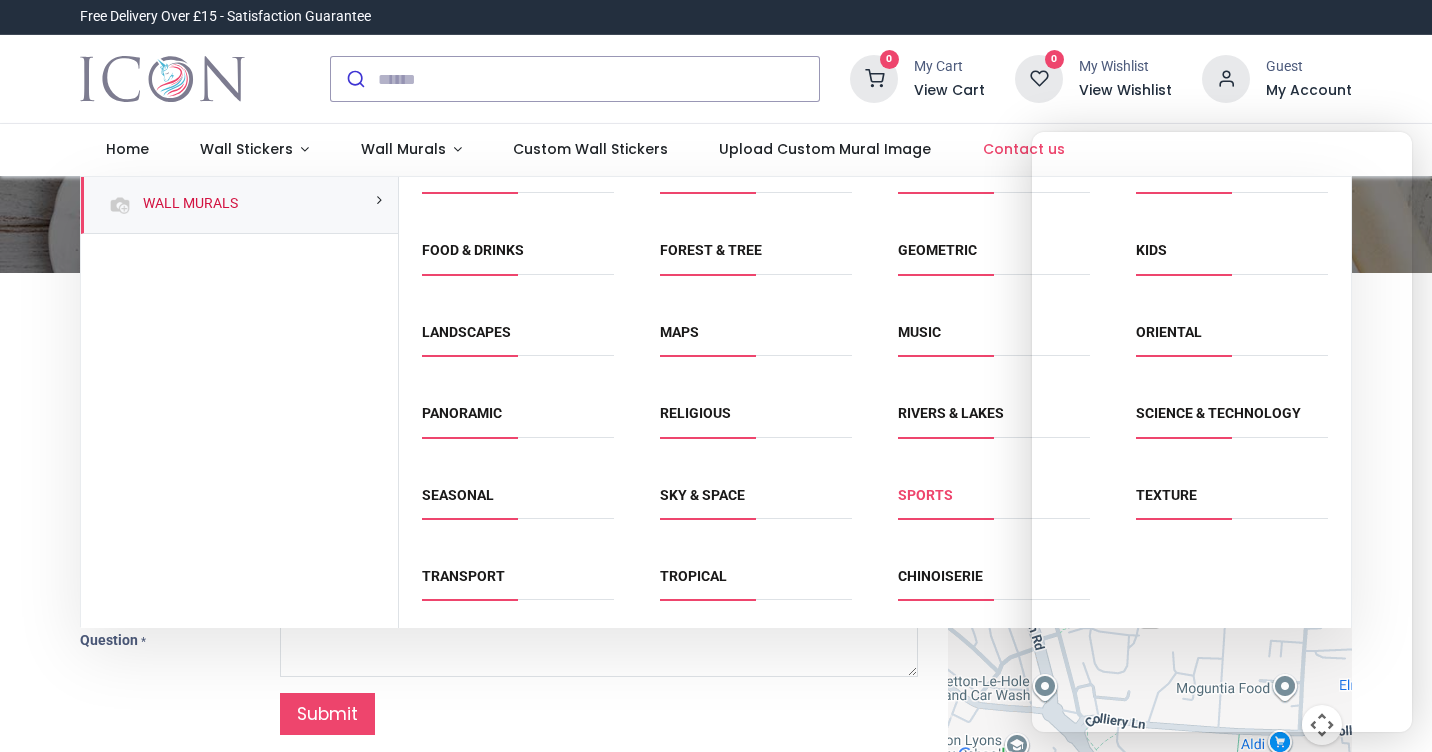 click on "Sports" at bounding box center [925, 495] 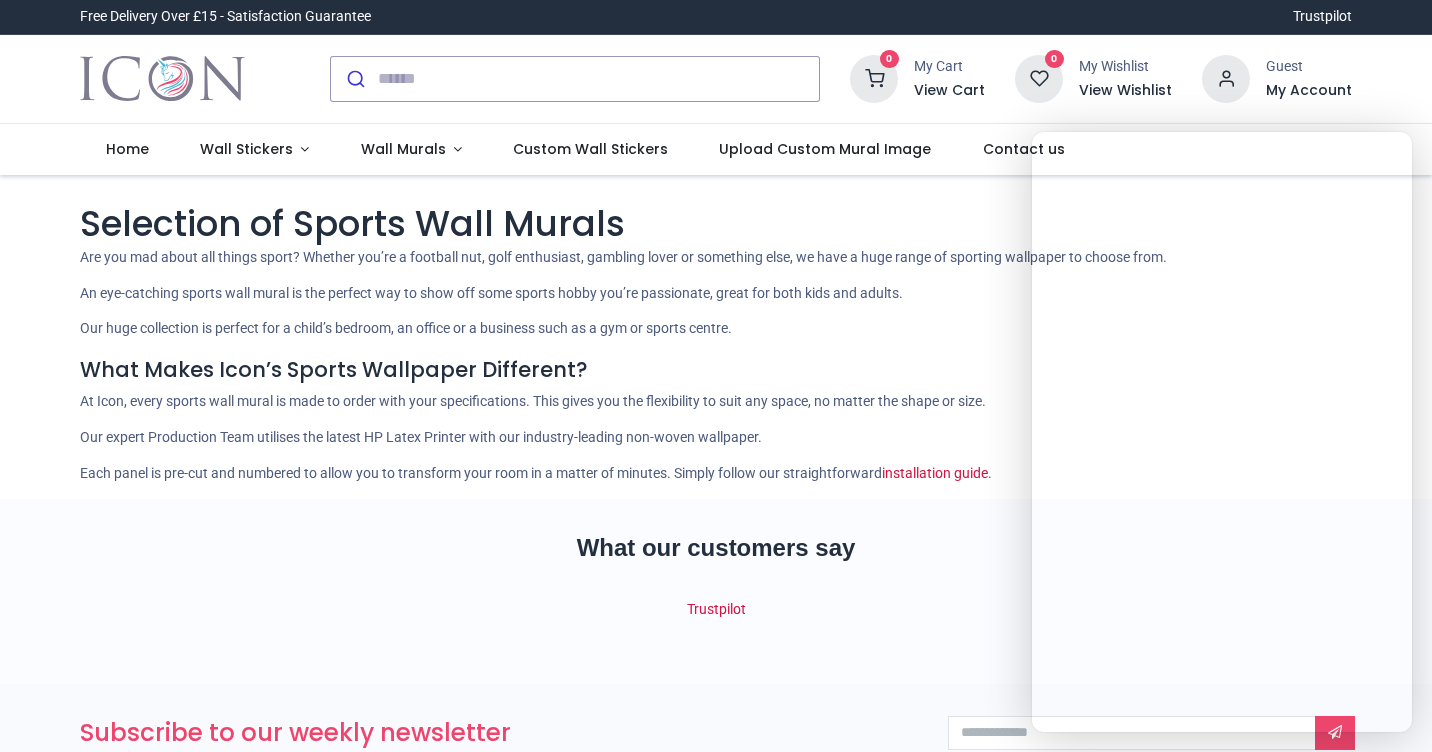 scroll, scrollTop: 0, scrollLeft: 0, axis: both 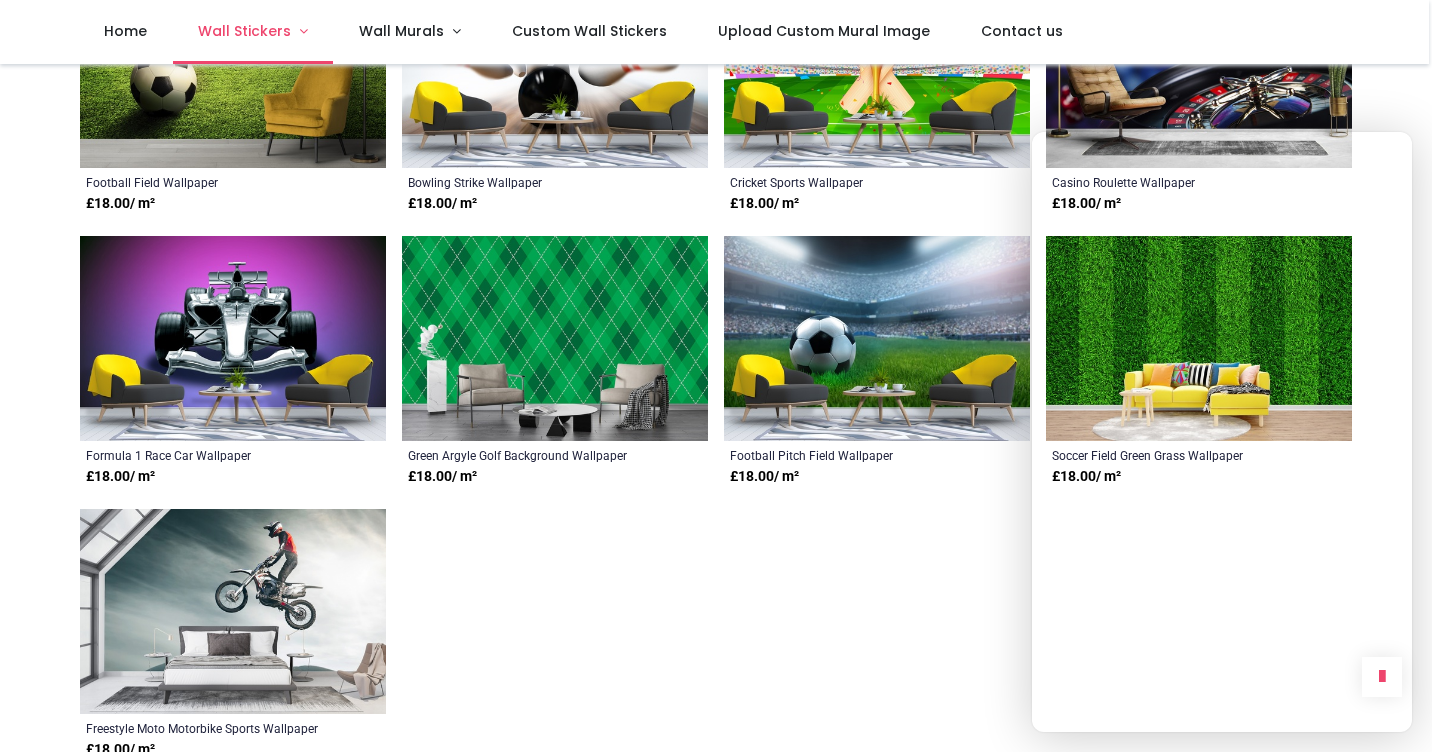 click on "Wall Stickers" at bounding box center [244, 31] 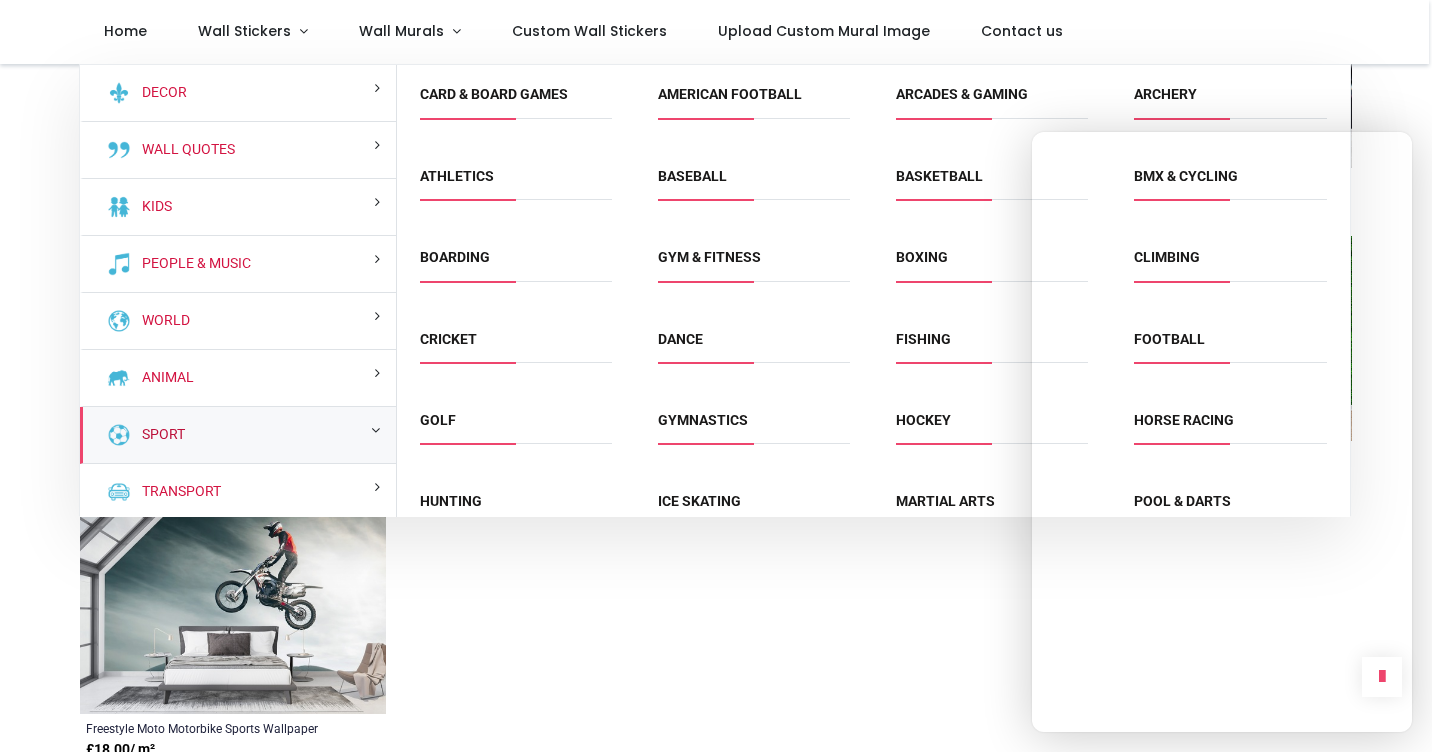 click on "Sport" at bounding box center (159, 435) 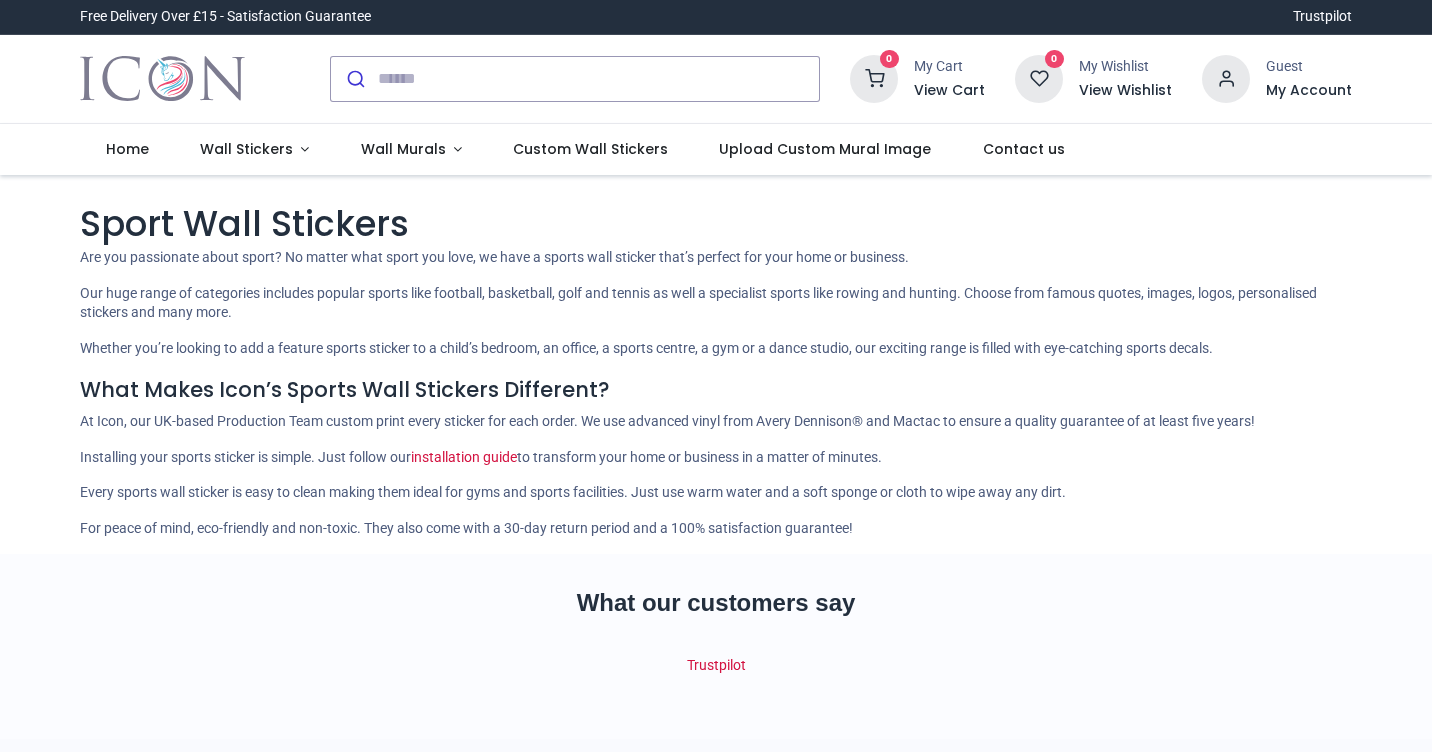 scroll, scrollTop: 0, scrollLeft: 0, axis: both 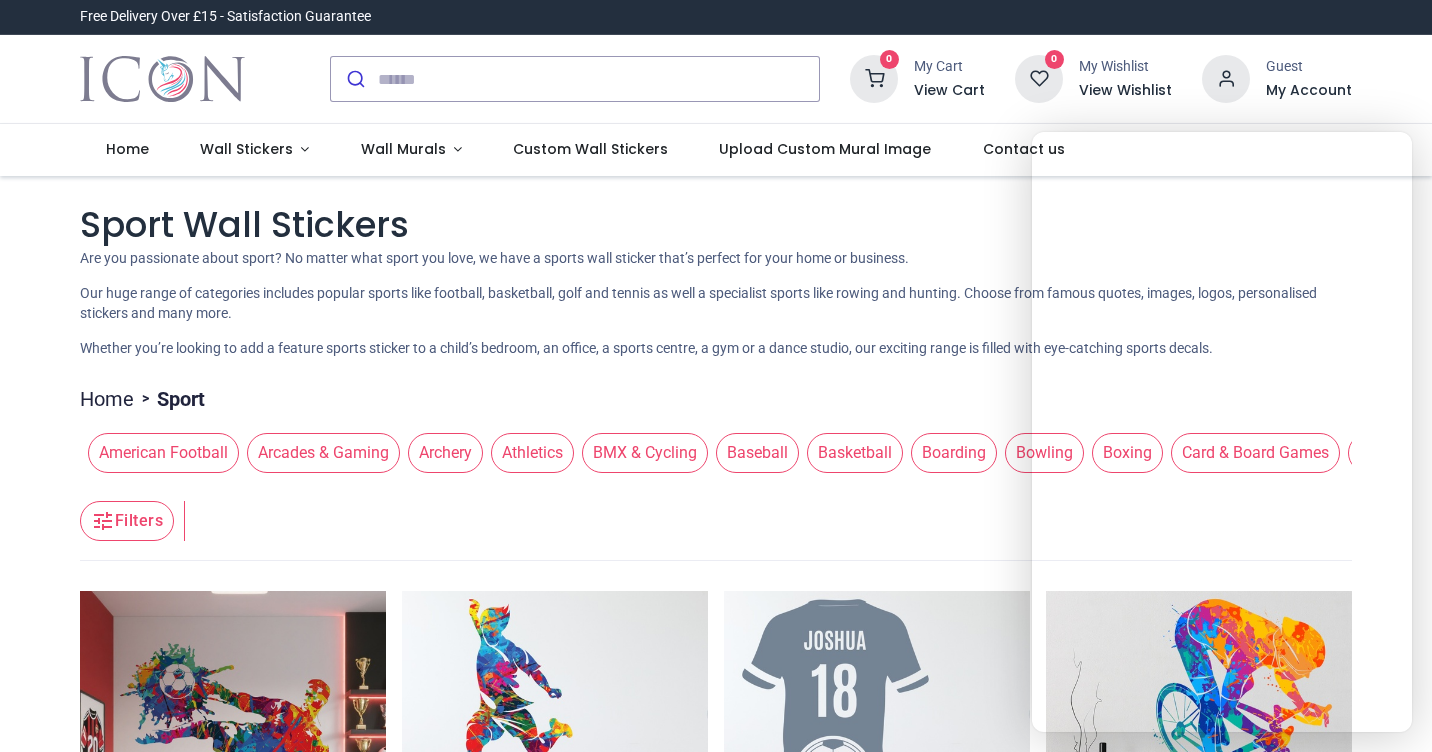 click on "Bowling" at bounding box center (1044, 453) 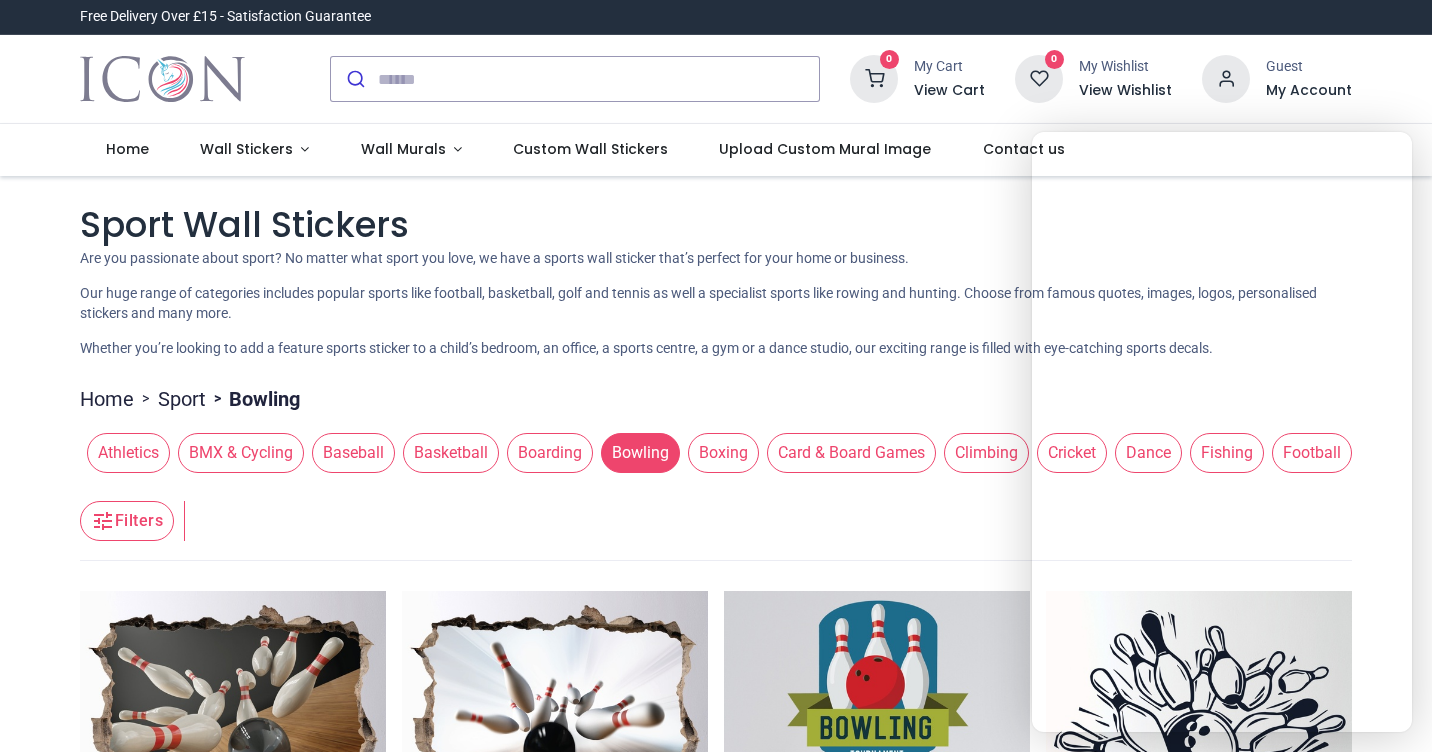 scroll, scrollTop: 0, scrollLeft: 407, axis: horizontal 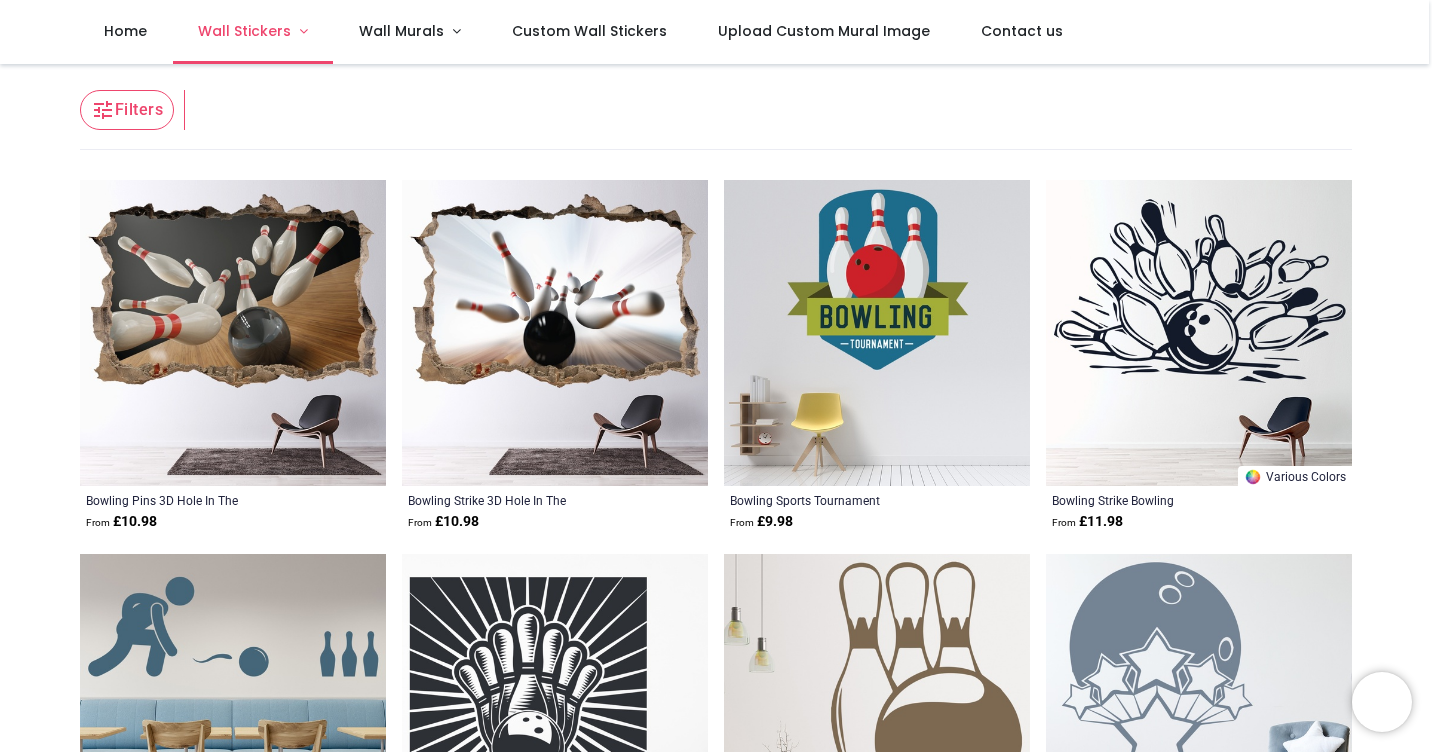click on "Wall Stickers" at bounding box center (244, 31) 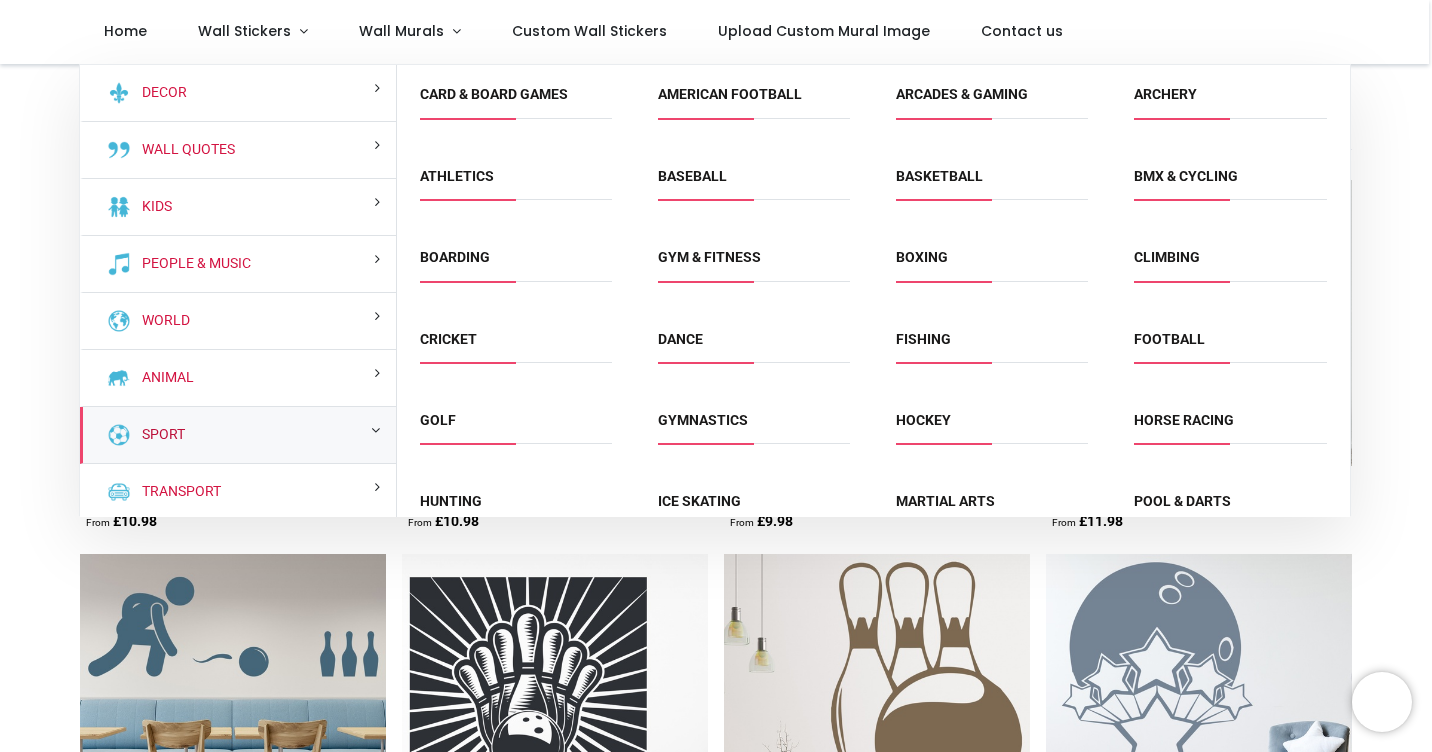 click on "Sport" at bounding box center [159, 435] 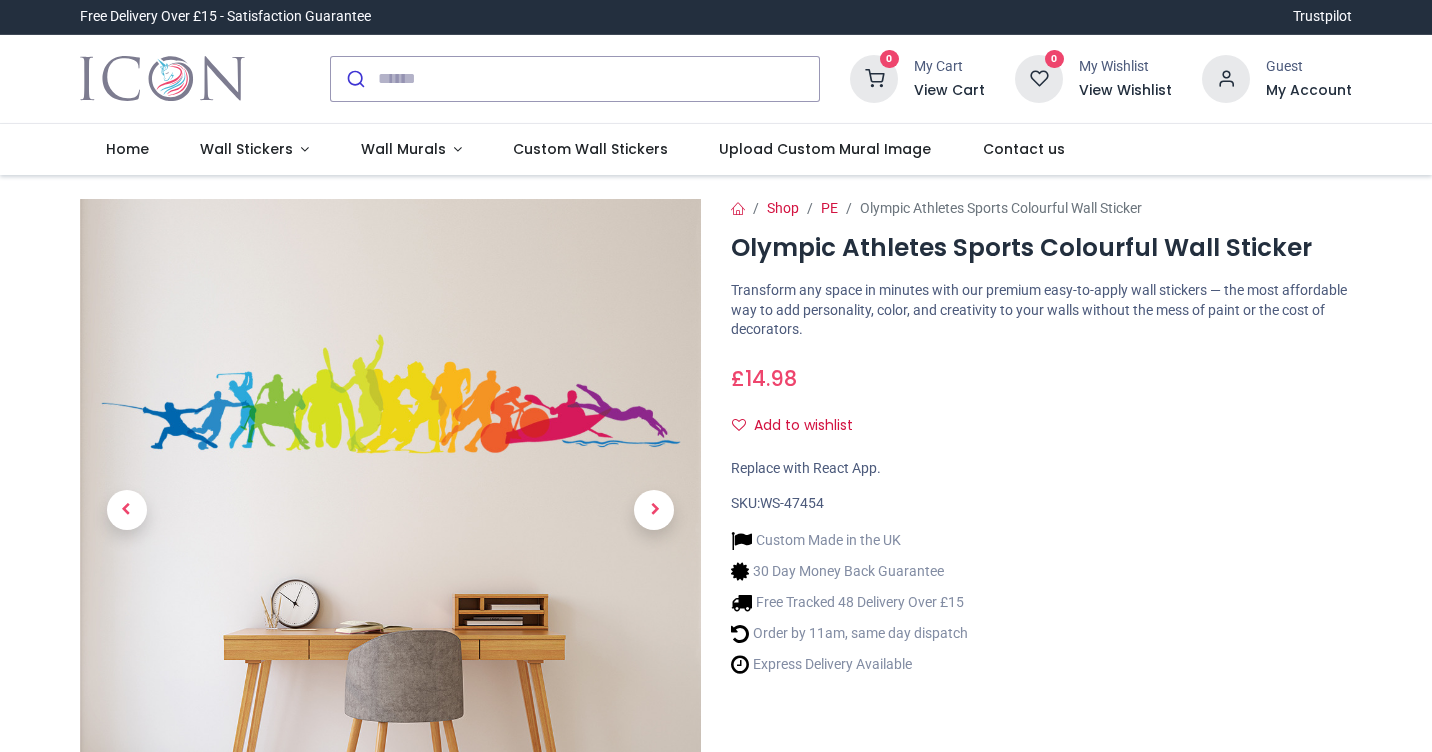 scroll, scrollTop: 0, scrollLeft: 0, axis: both 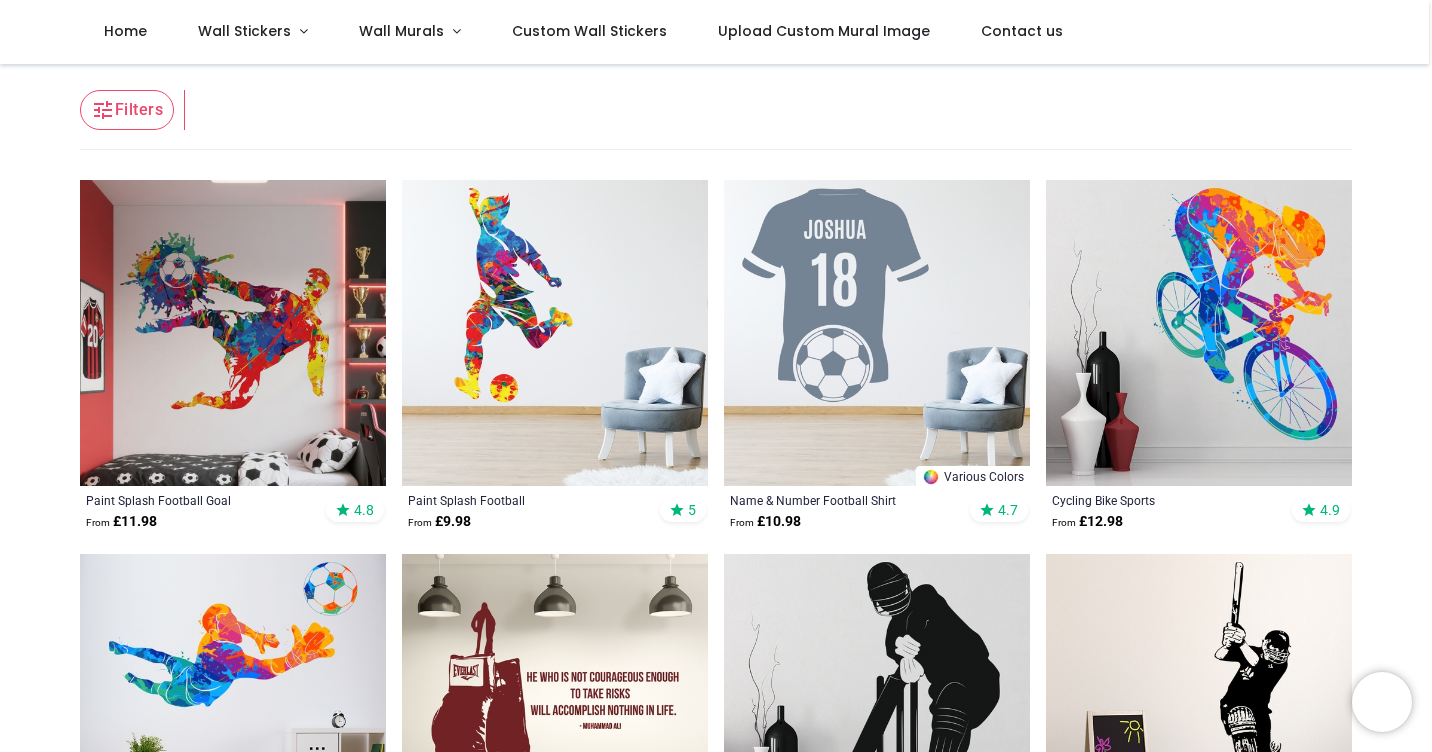 click at bounding box center [555, 333] 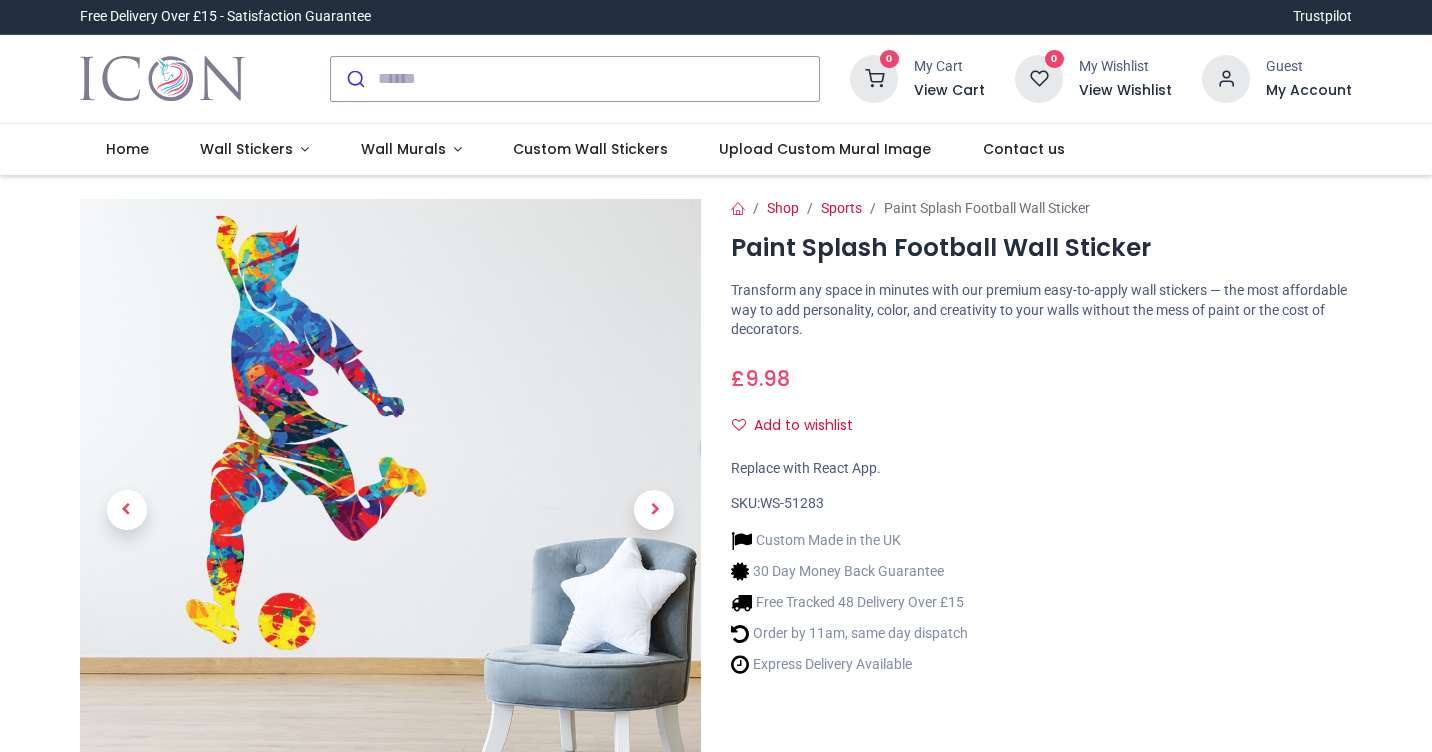 scroll, scrollTop: 0, scrollLeft: 0, axis: both 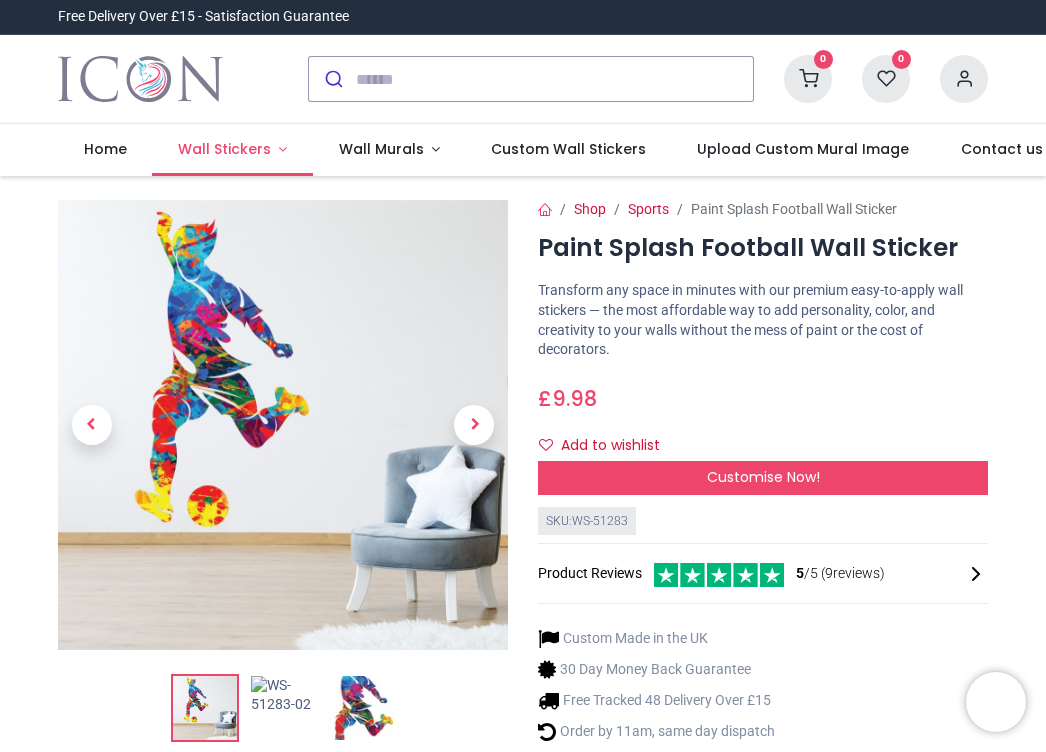 click on "Wall Stickers" at bounding box center (224, 149) 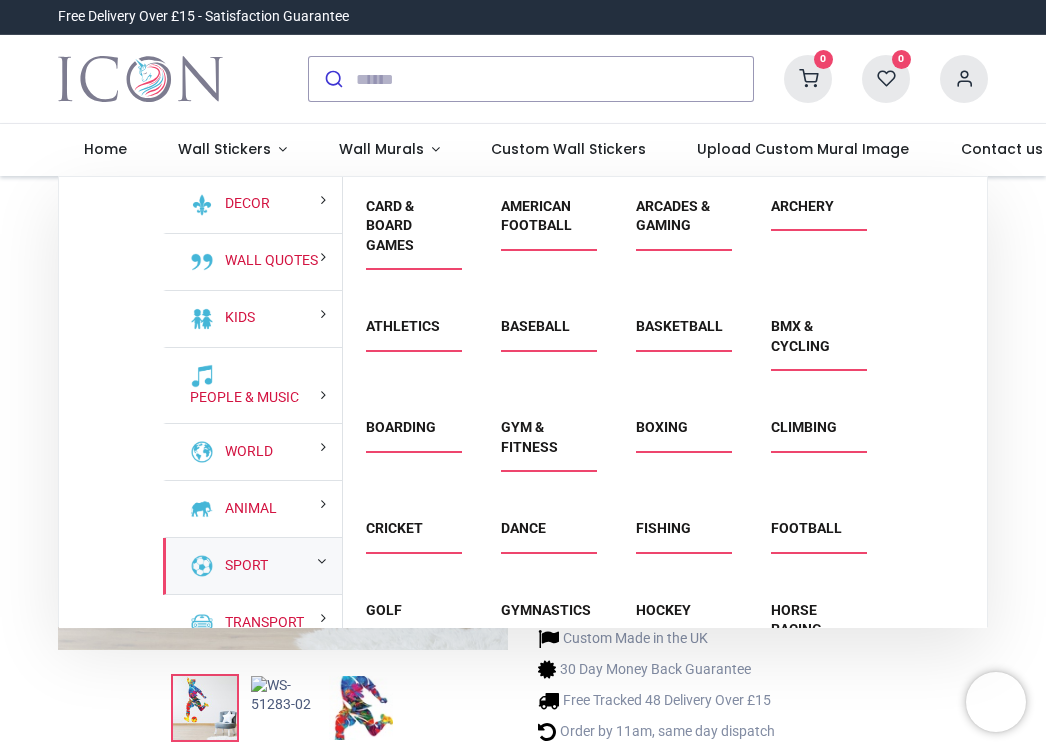click on "Sport" at bounding box center [252, 566] 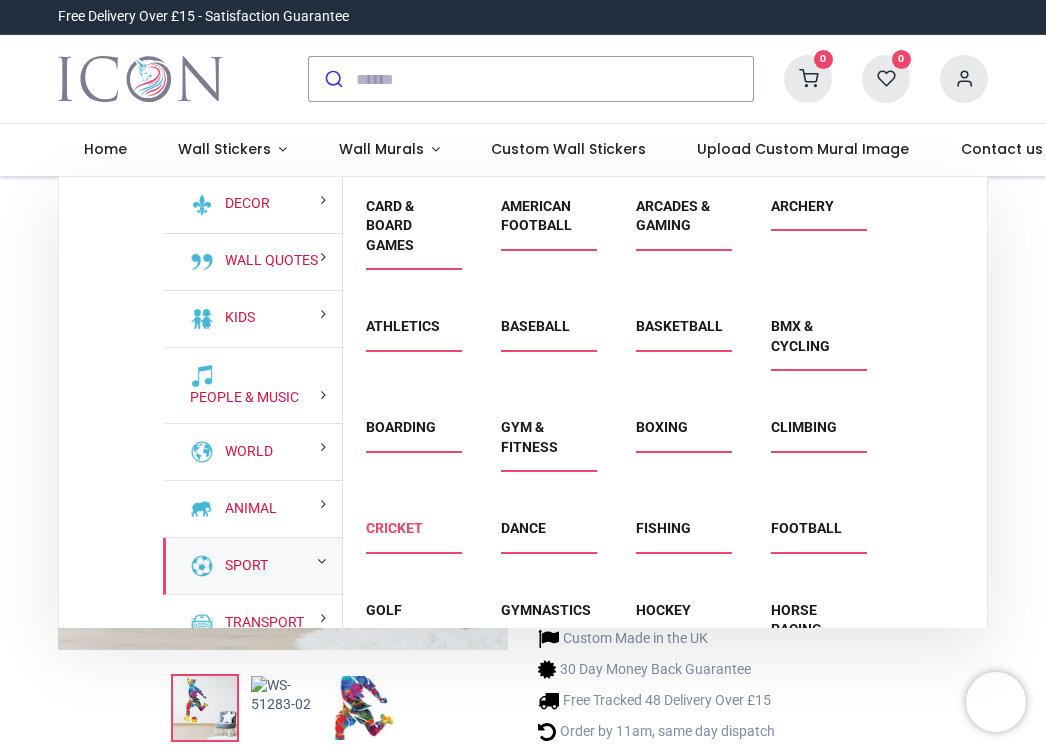 click on "Cricket" at bounding box center [394, 528] 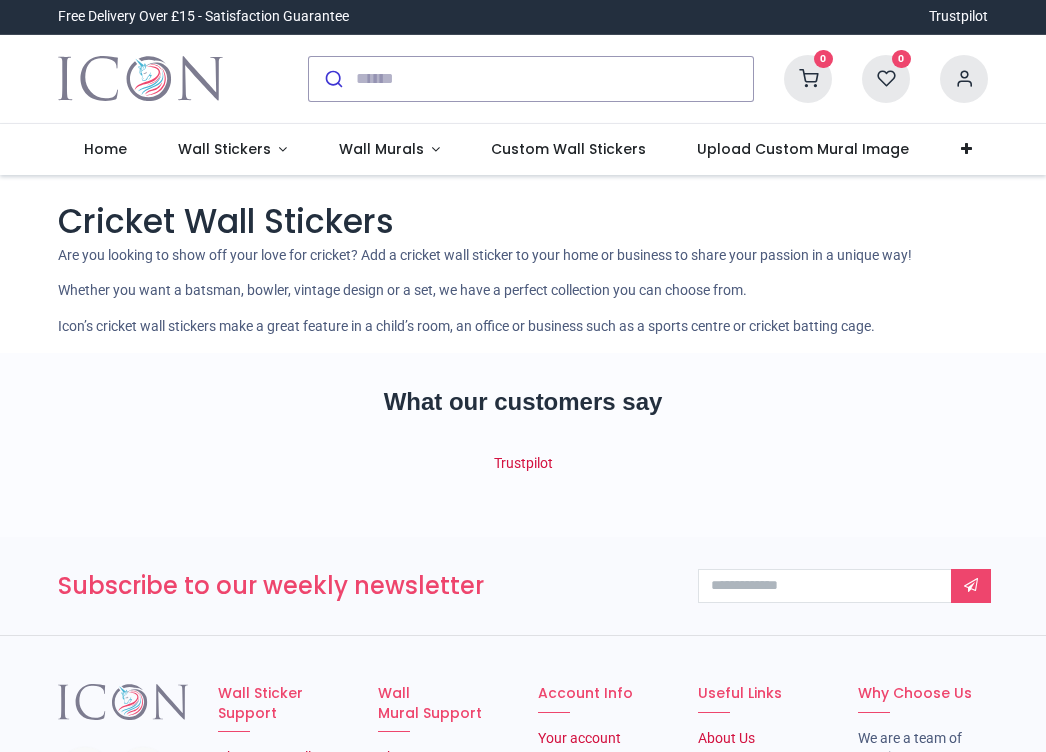 scroll, scrollTop: 0, scrollLeft: 0, axis: both 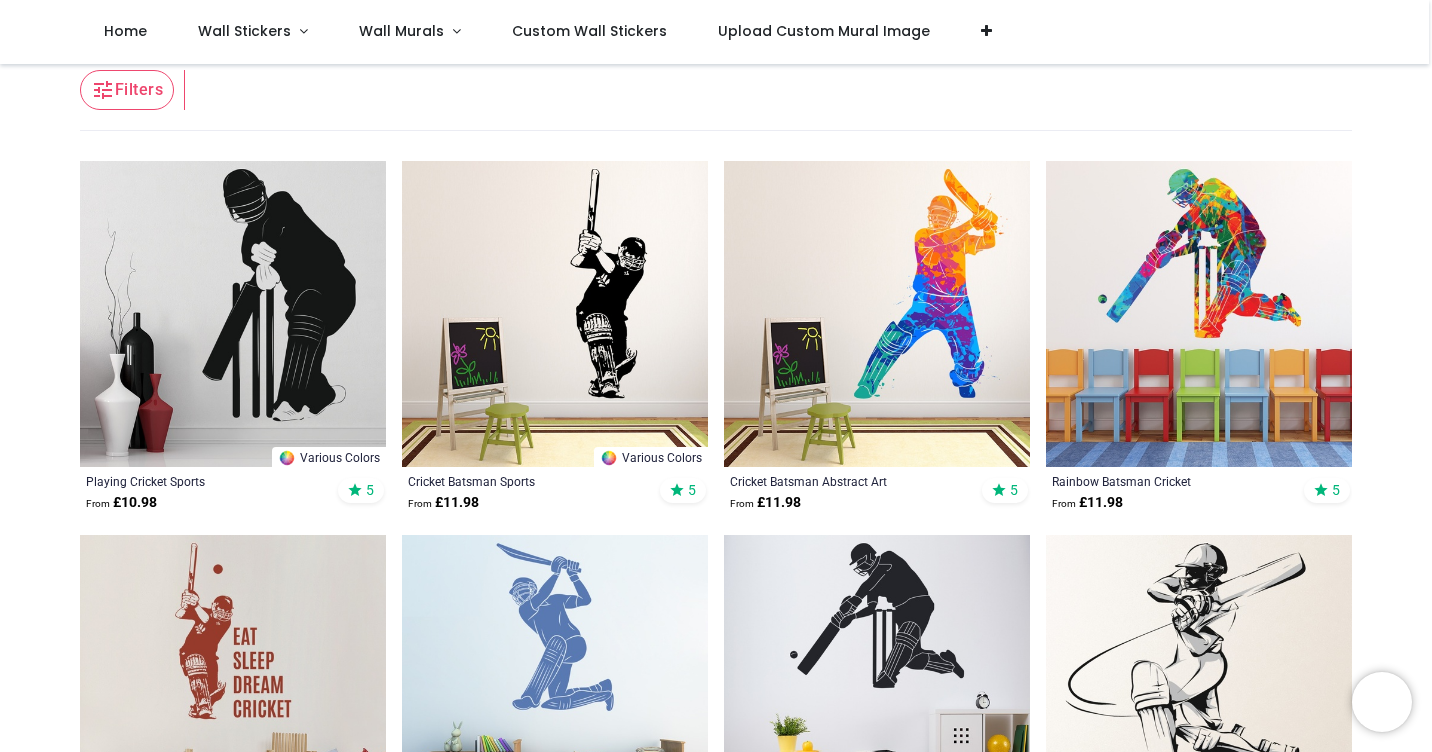 click at bounding box center (1199, 314) 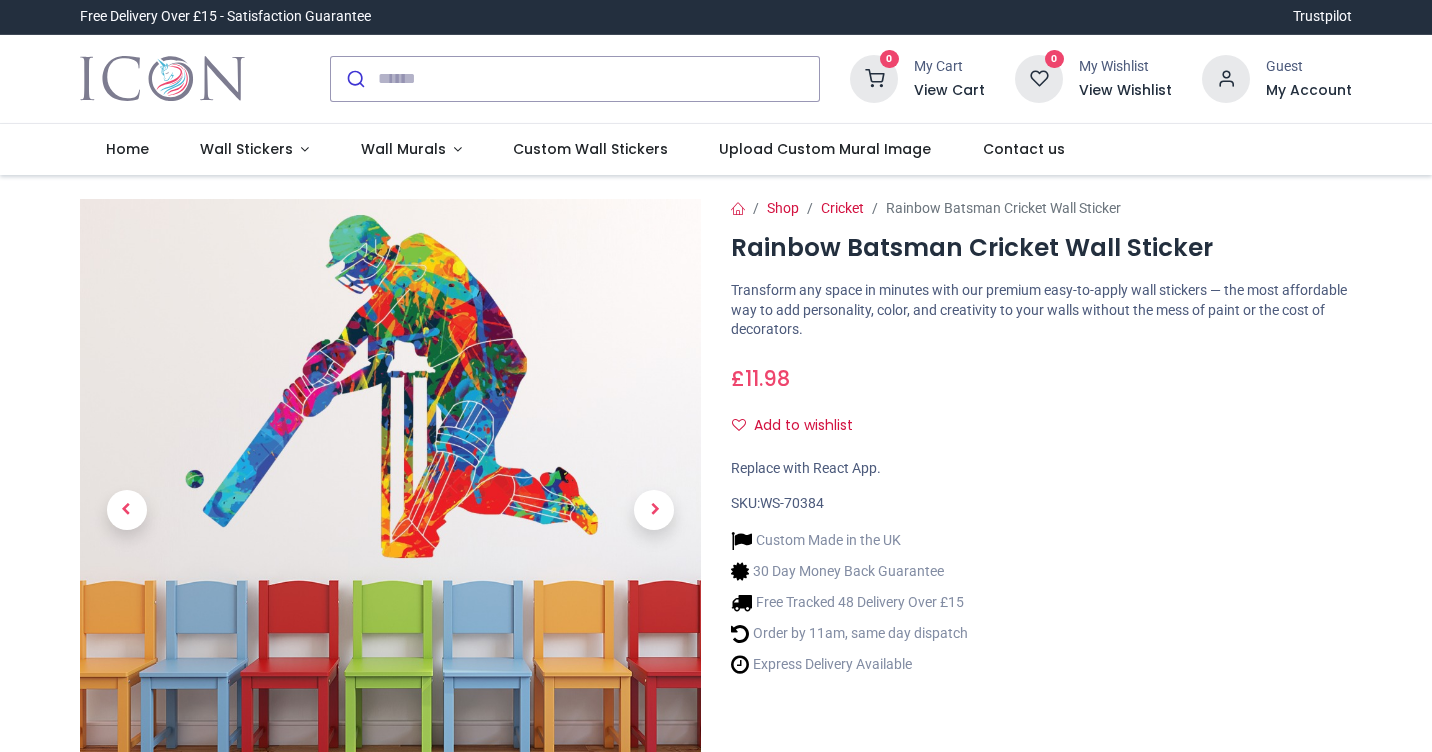 scroll, scrollTop: 0, scrollLeft: 0, axis: both 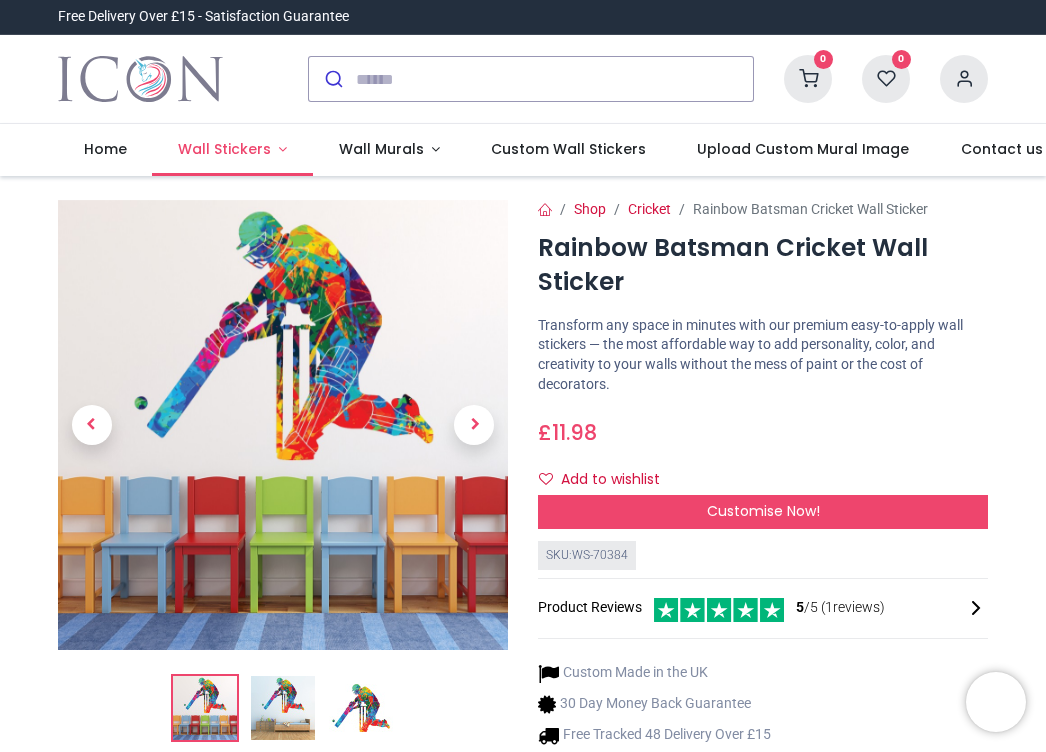 click on "Wall Stickers" at bounding box center [224, 149] 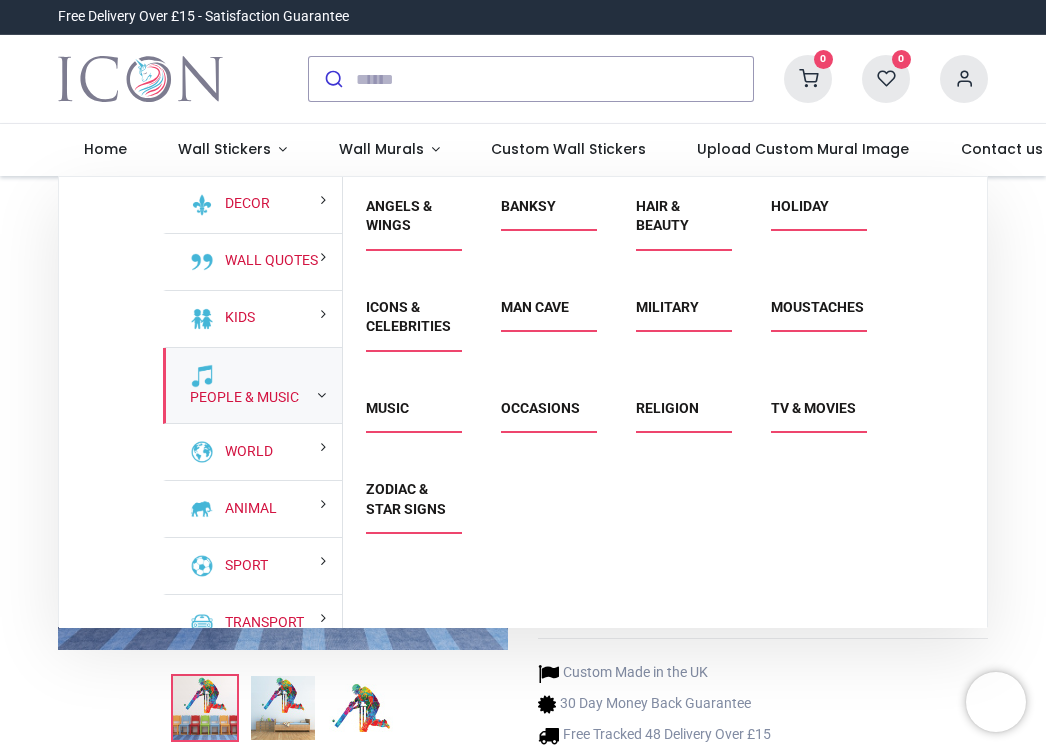 scroll, scrollTop: 0, scrollLeft: 0, axis: both 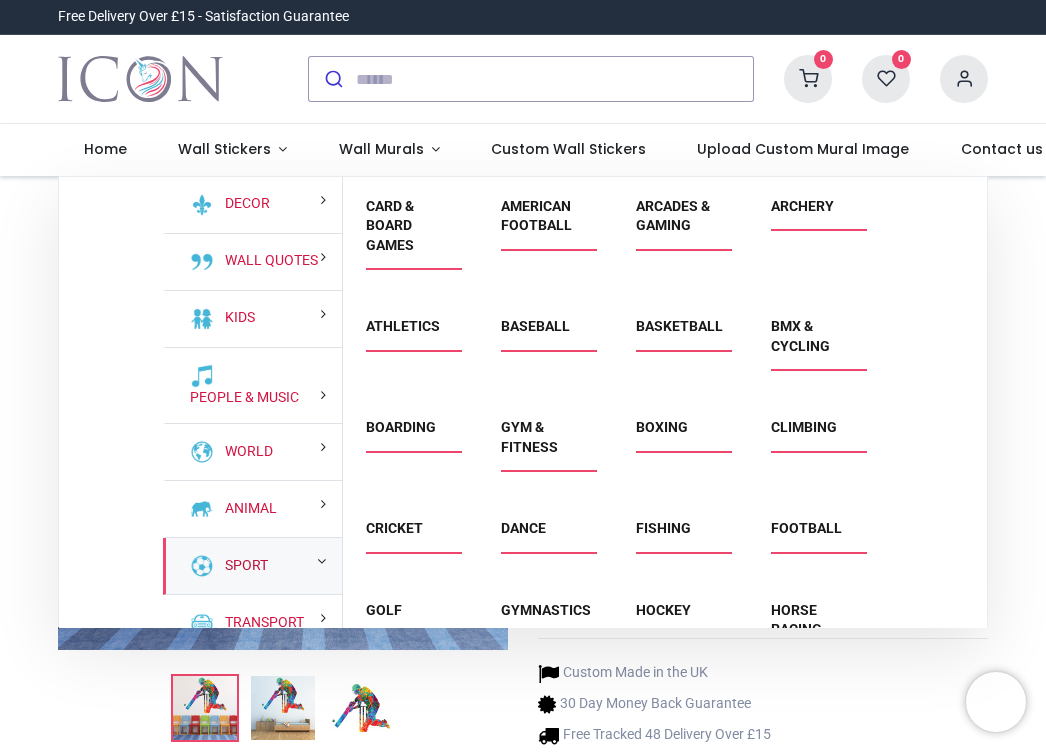 click on "Sport" at bounding box center (242, 566) 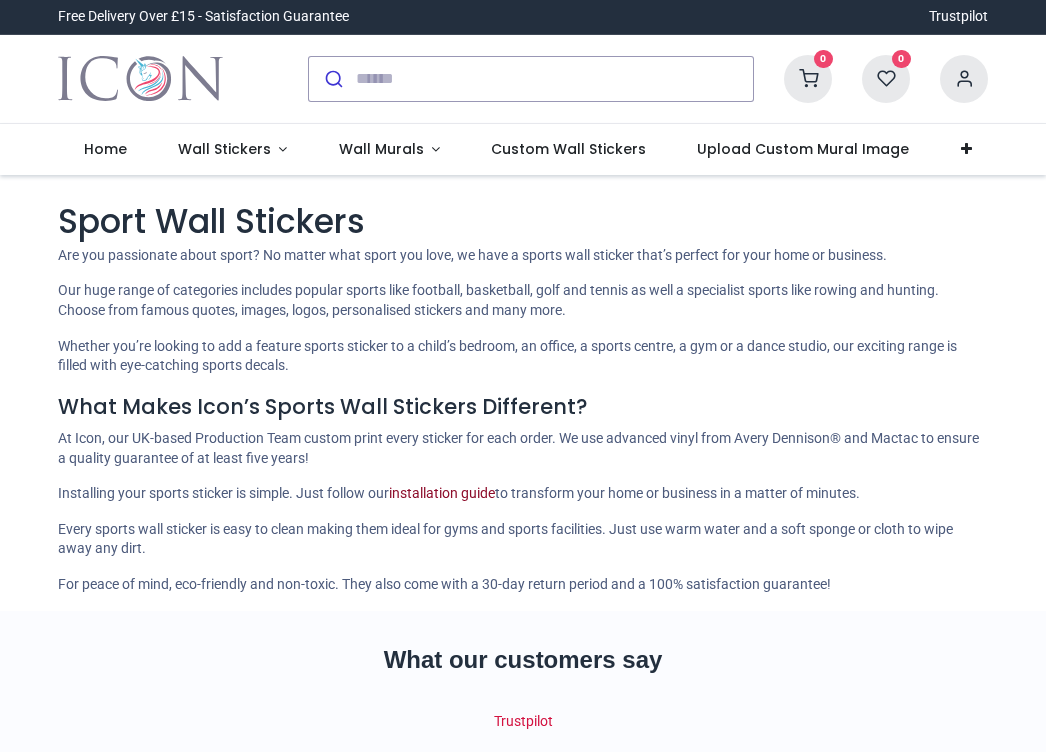 scroll, scrollTop: 0, scrollLeft: 0, axis: both 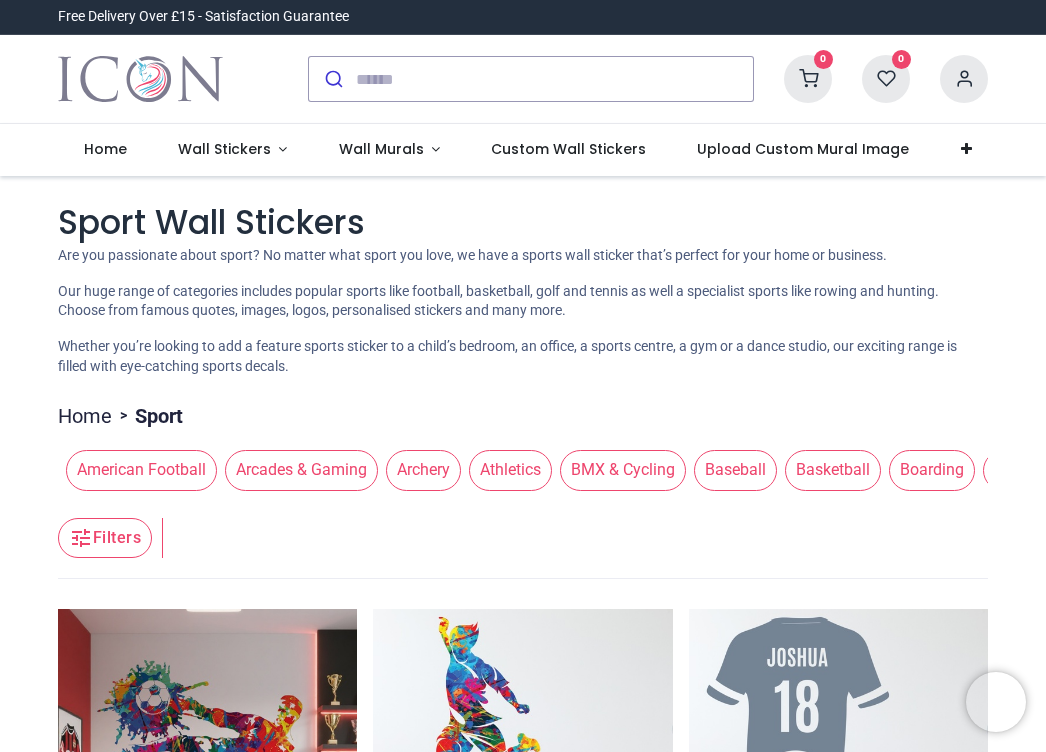drag, startPoint x: 231, startPoint y: 504, endPoint x: 402, endPoint y: 510, distance: 171.10522 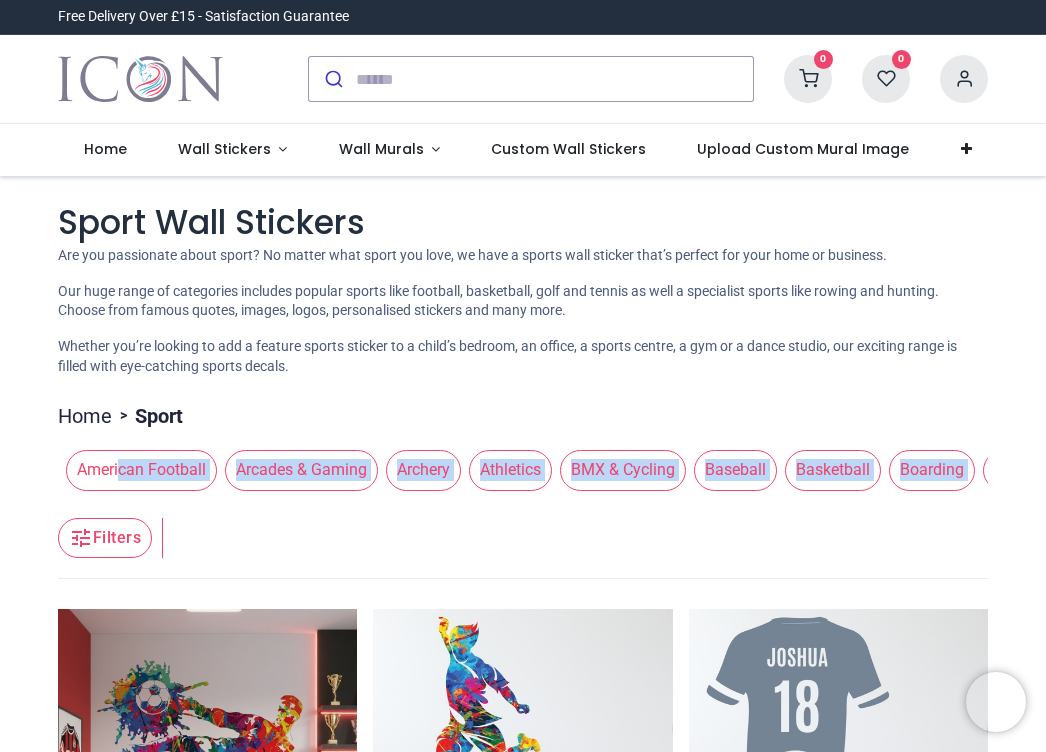 drag, startPoint x: 120, startPoint y: 497, endPoint x: 411, endPoint y: 513, distance: 291.43954 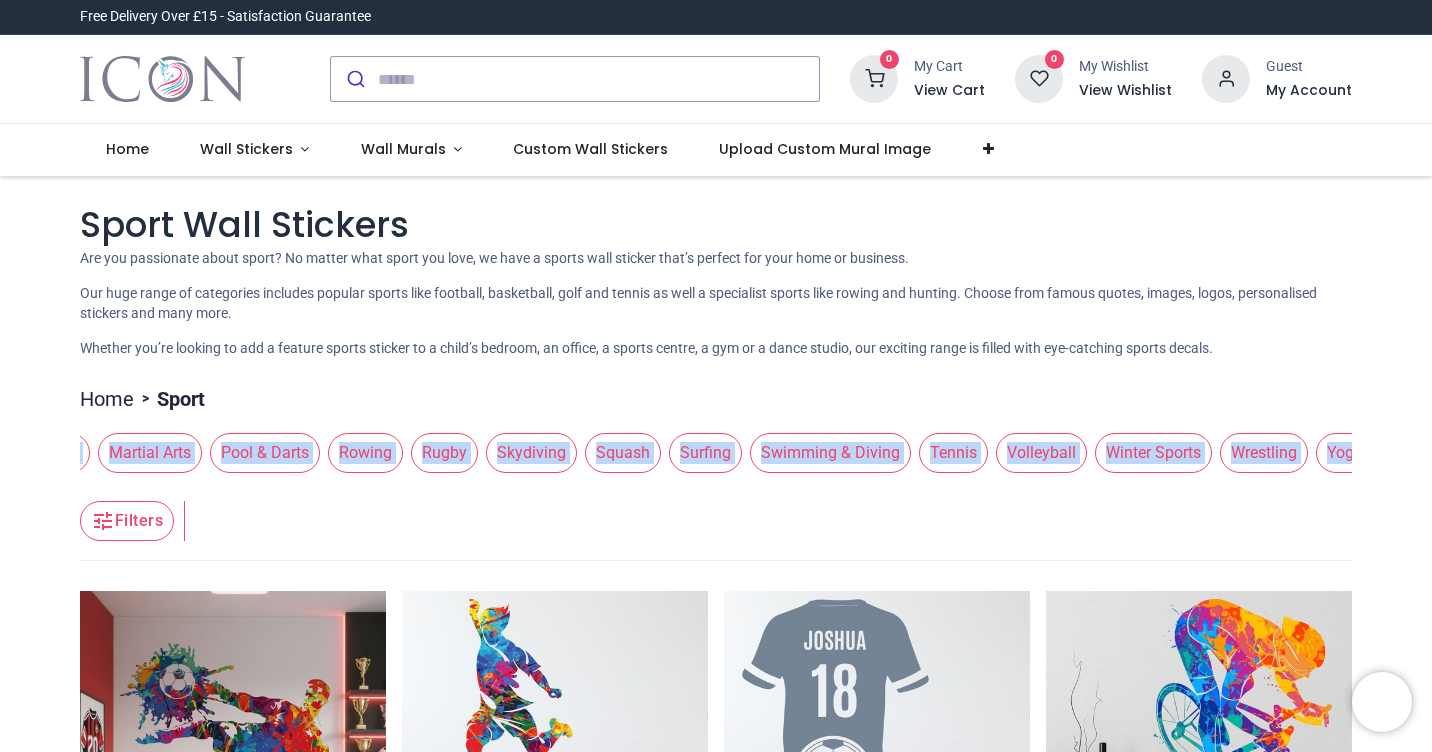 scroll, scrollTop: 0, scrollLeft: 2374, axis: horizontal 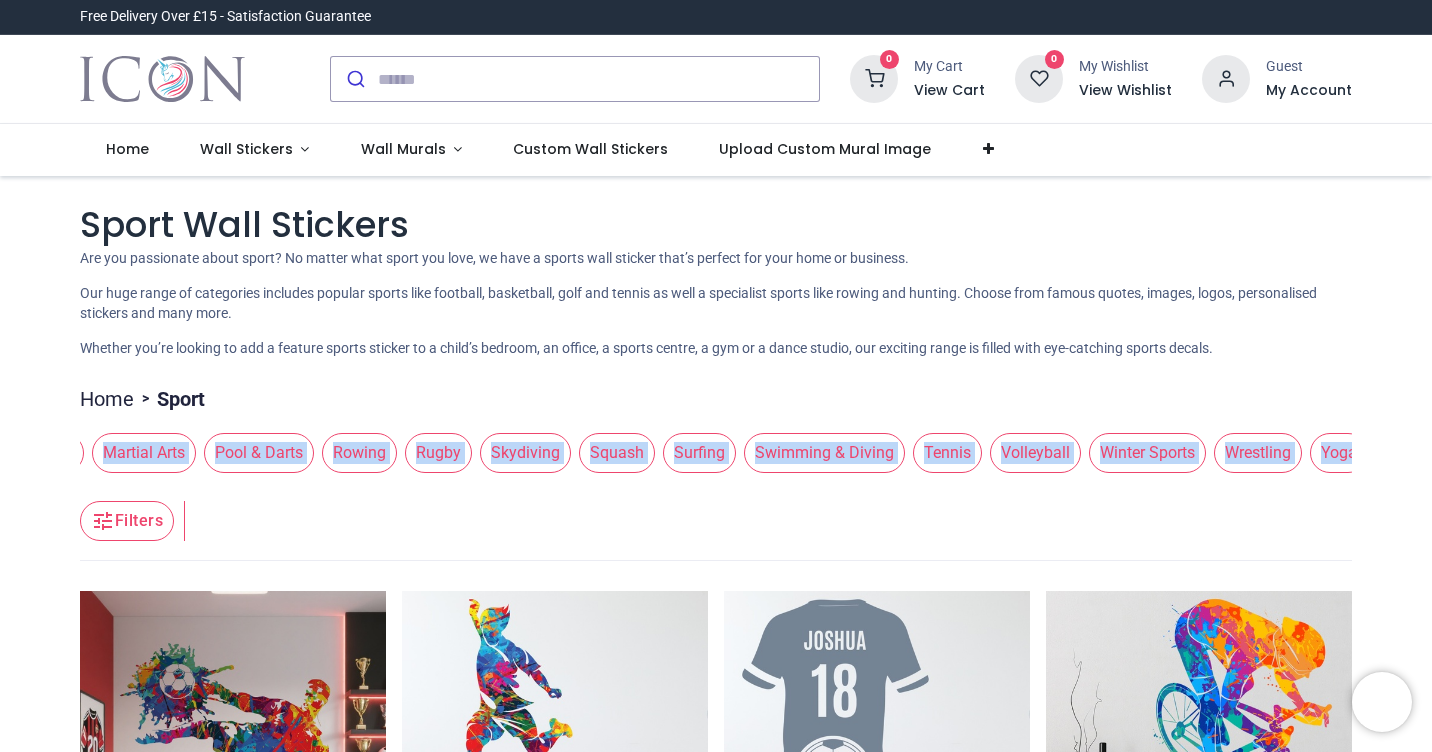 click on "Tennis" at bounding box center [947, 453] 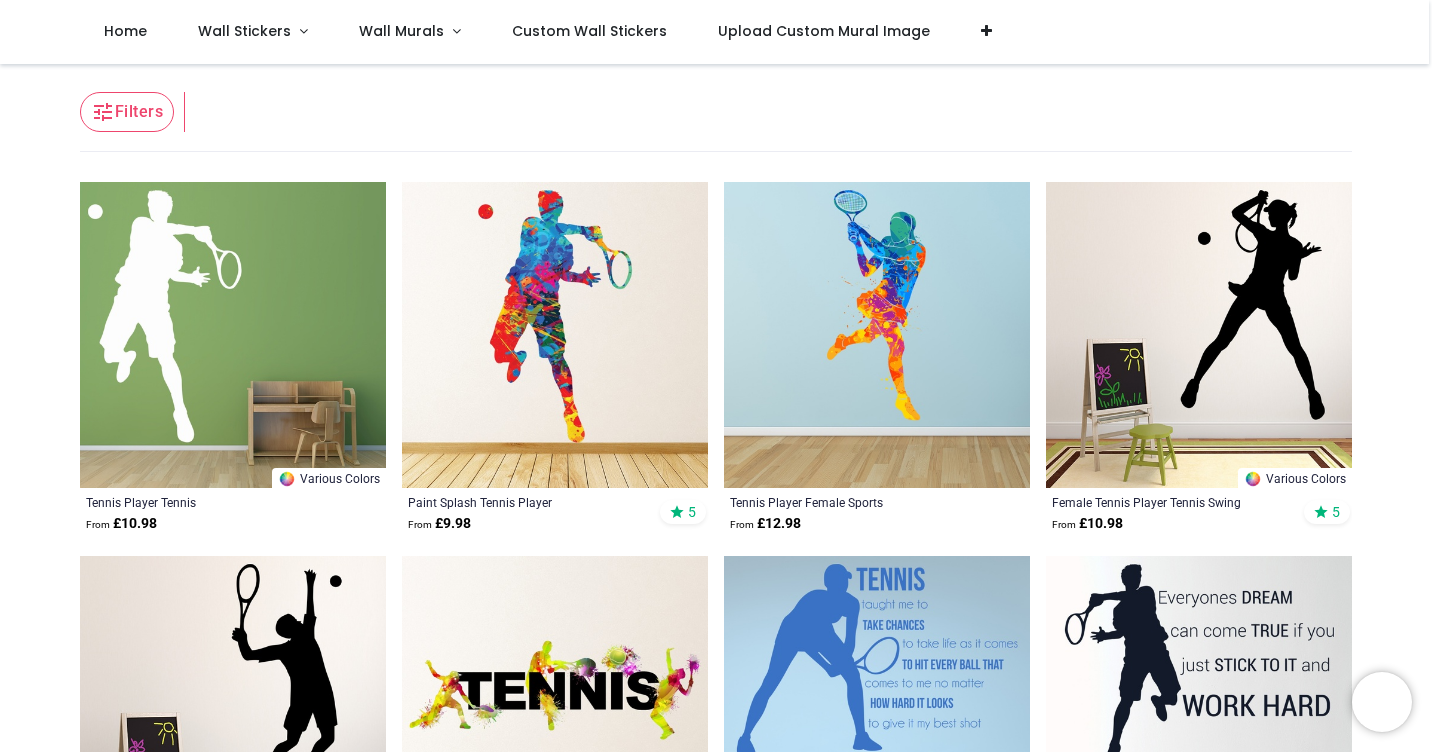 scroll, scrollTop: 300, scrollLeft: 0, axis: vertical 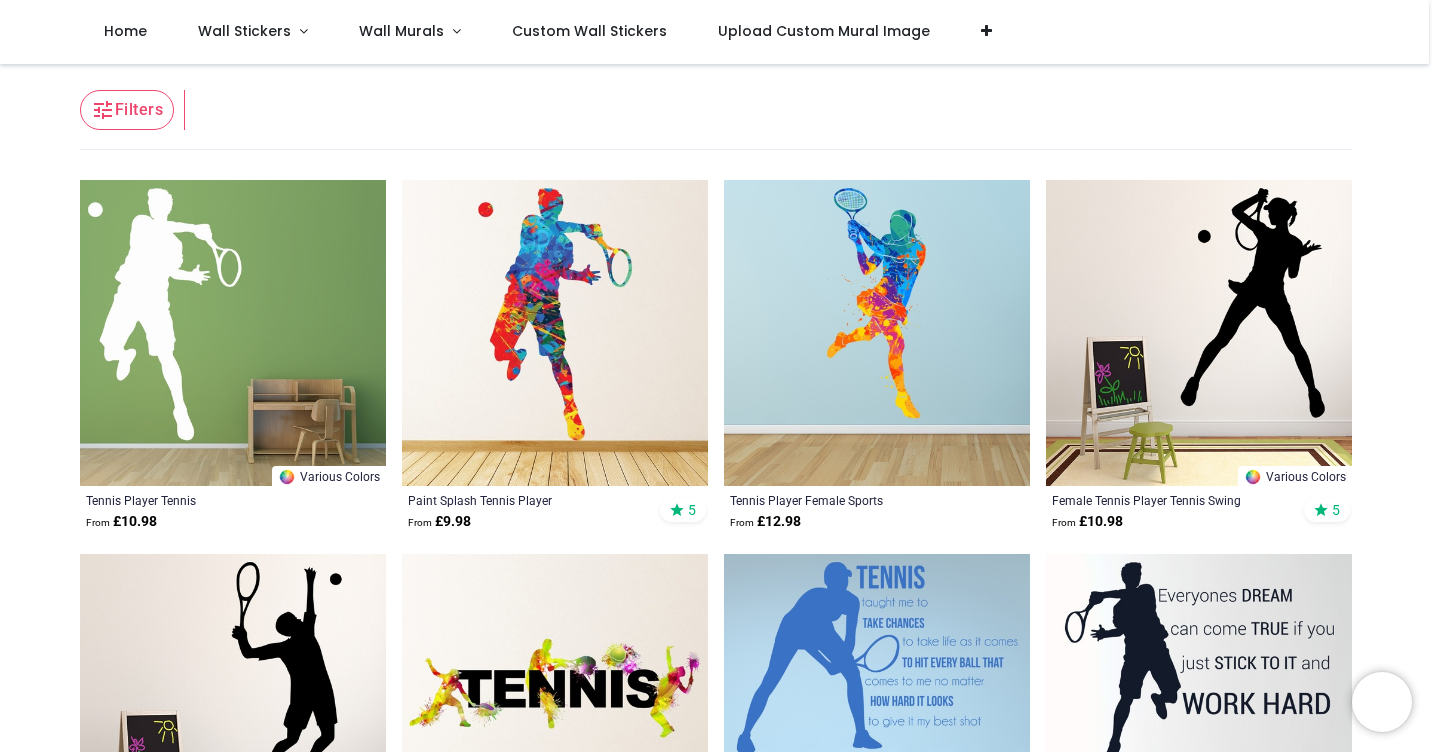 click at bounding box center (877, 333) 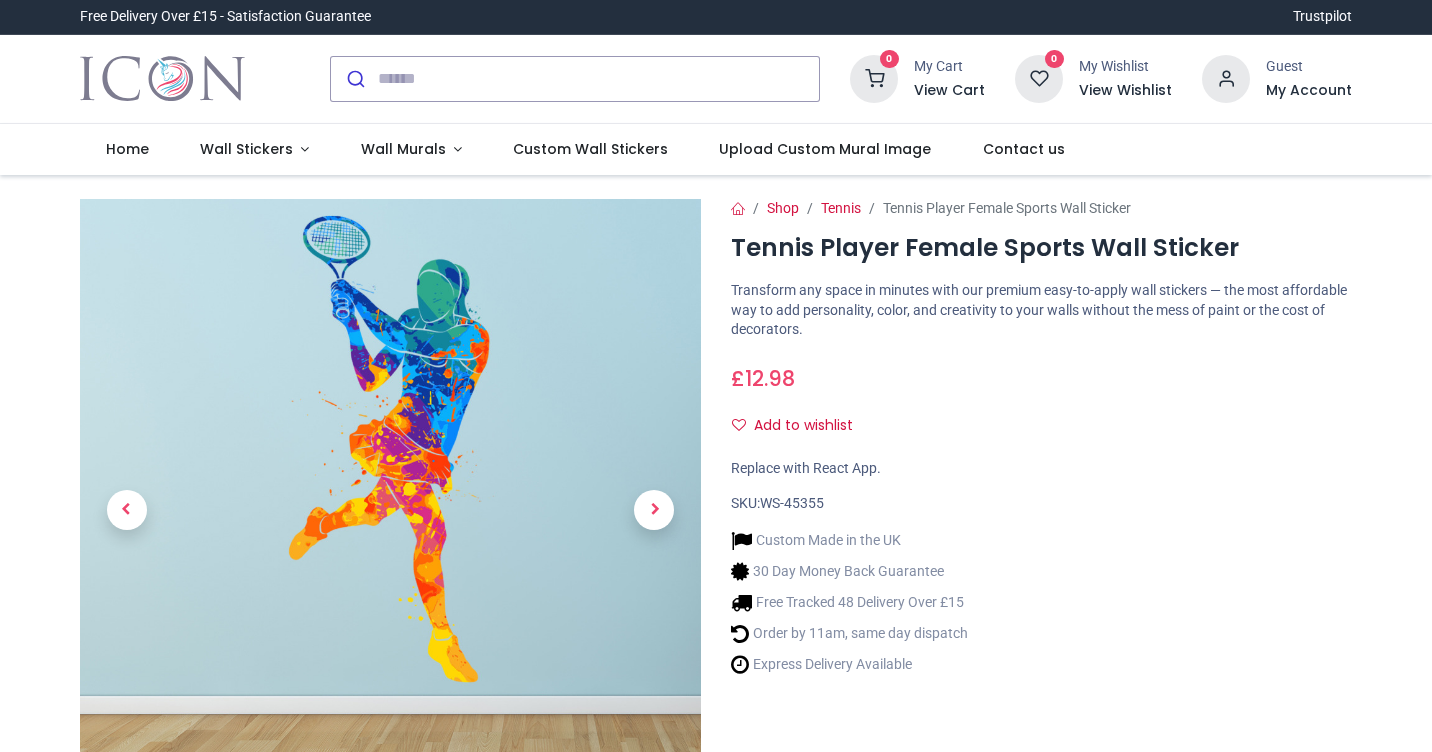 scroll, scrollTop: 0, scrollLeft: 0, axis: both 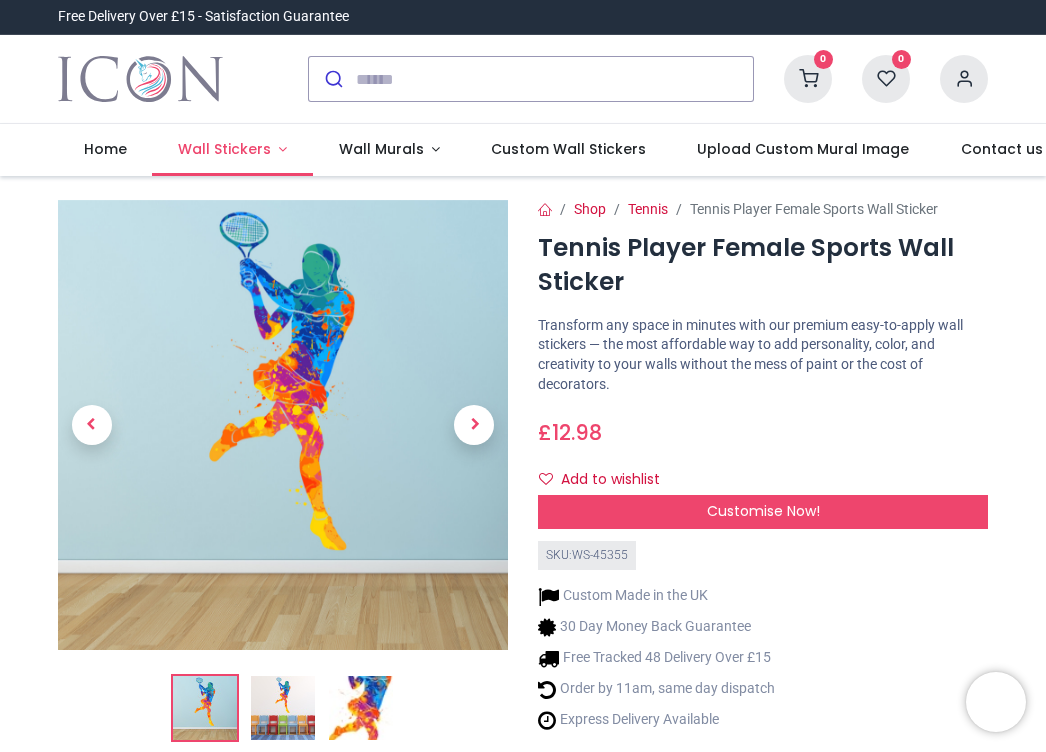 click on "Wall Stickers" at bounding box center [224, 149] 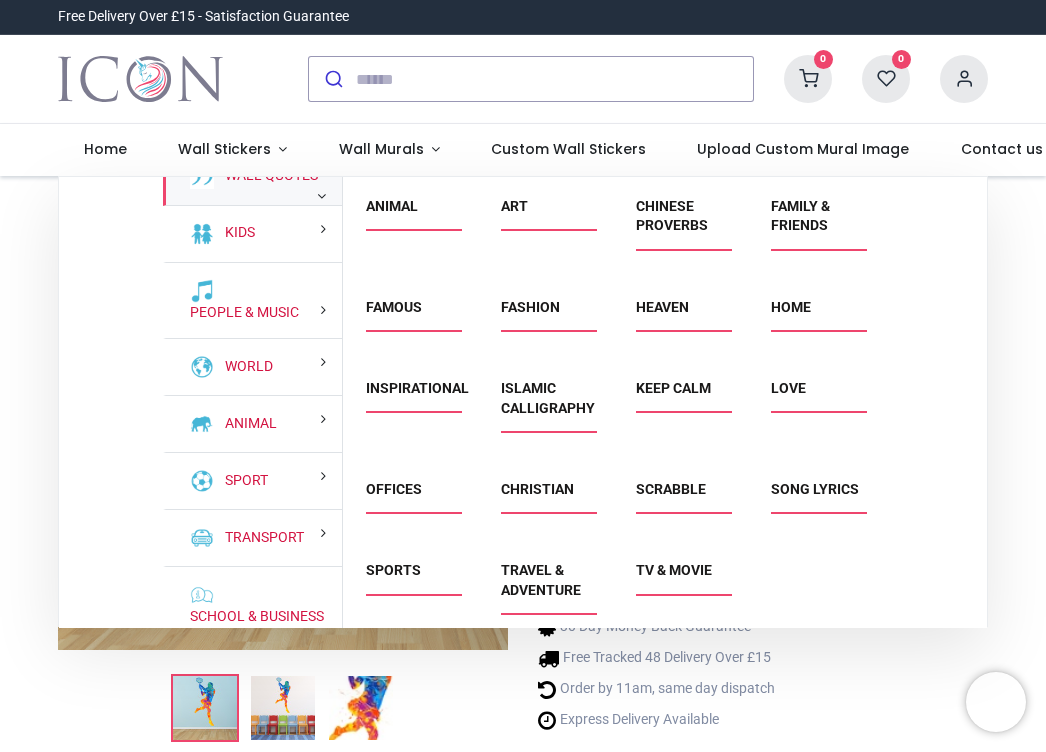 scroll, scrollTop: 177, scrollLeft: 0, axis: vertical 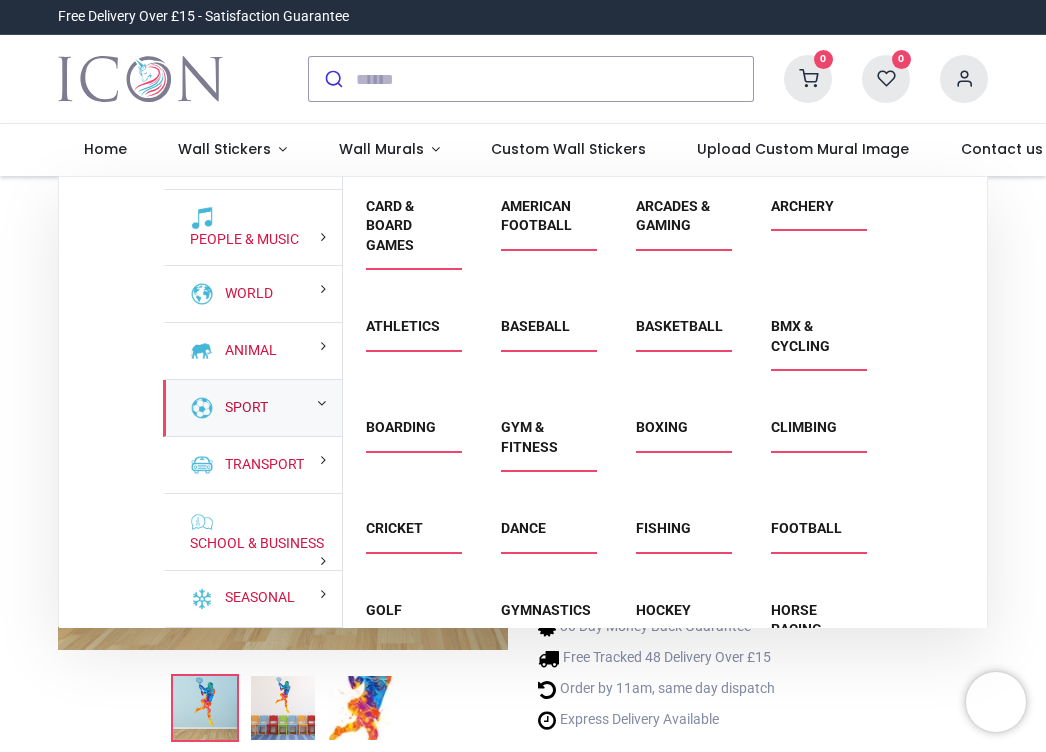 click on "Sport" at bounding box center (242, 408) 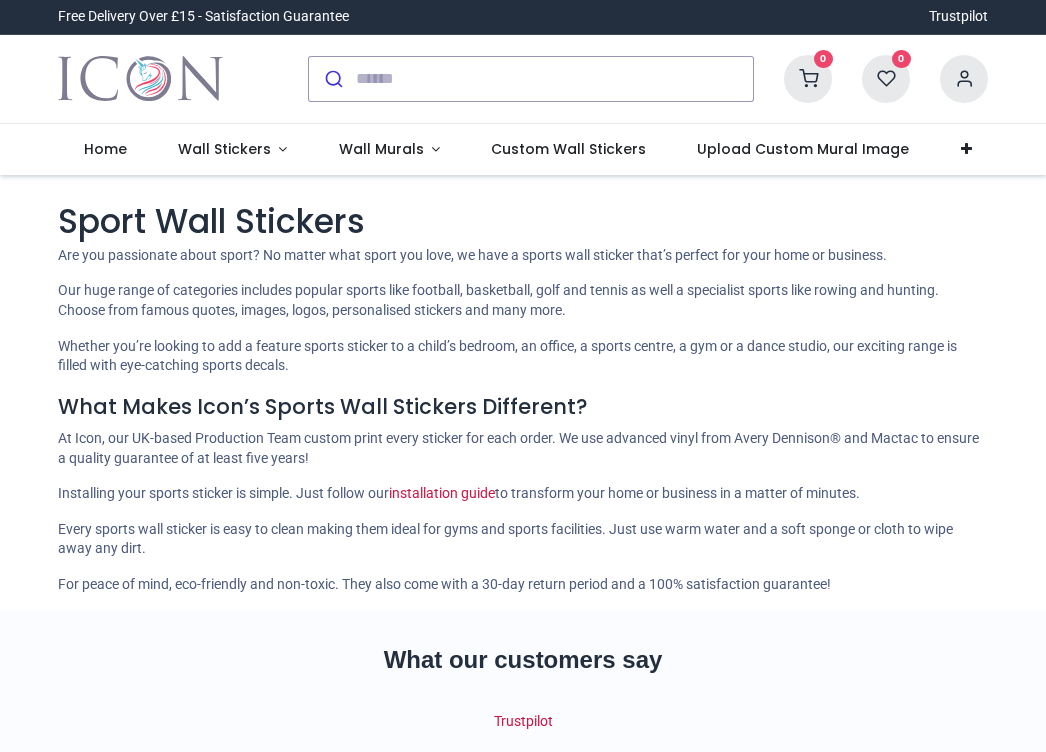 scroll, scrollTop: 0, scrollLeft: 0, axis: both 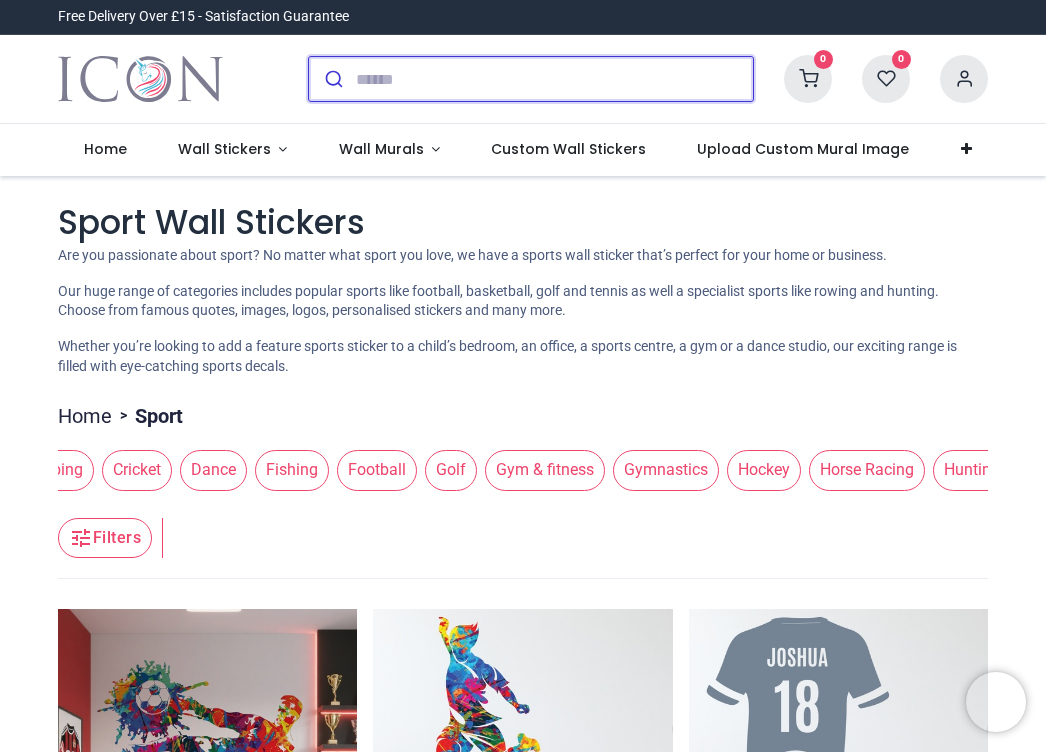 click at bounding box center [554, 79] 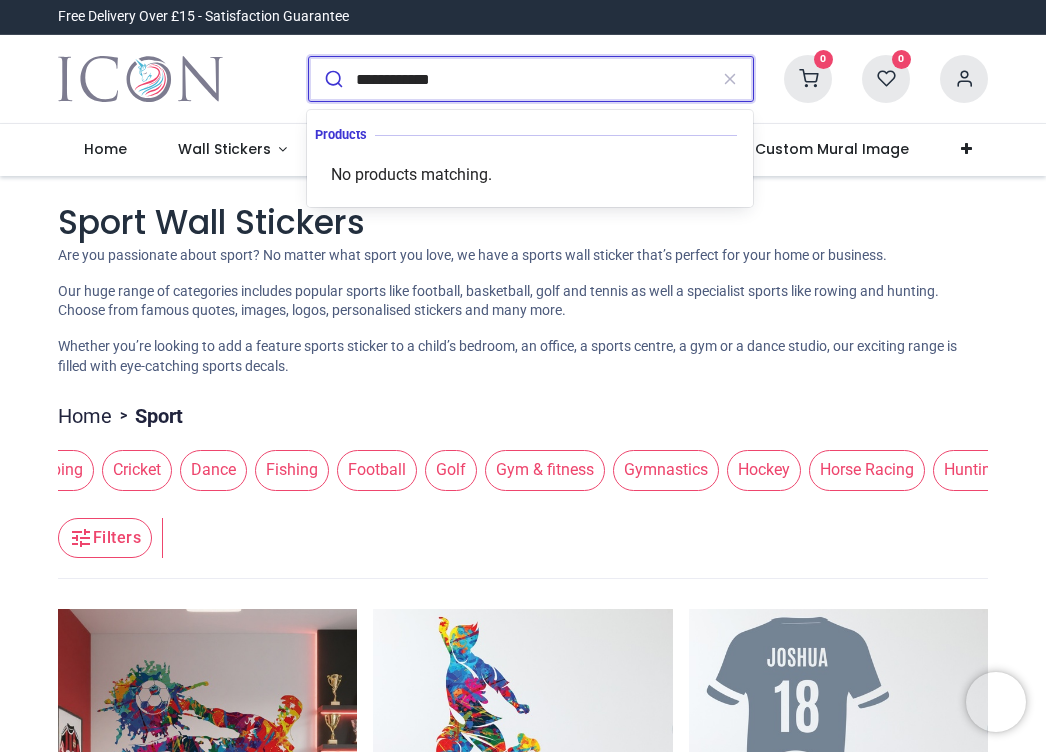 type on "**********" 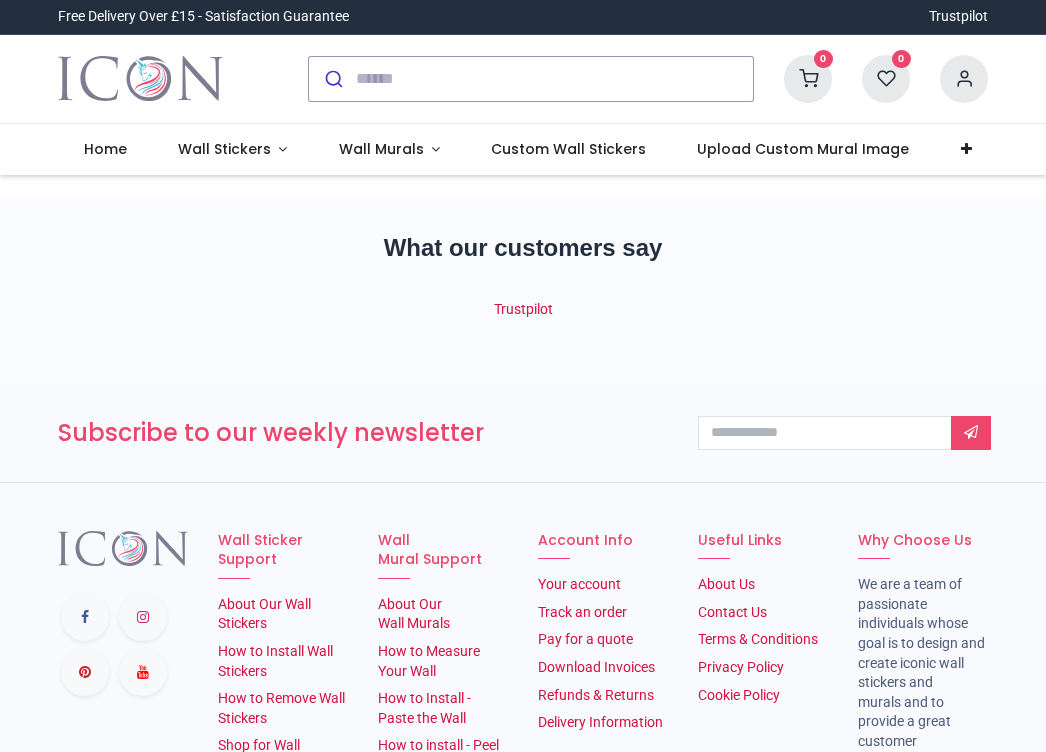 scroll, scrollTop: 0, scrollLeft: 0, axis: both 